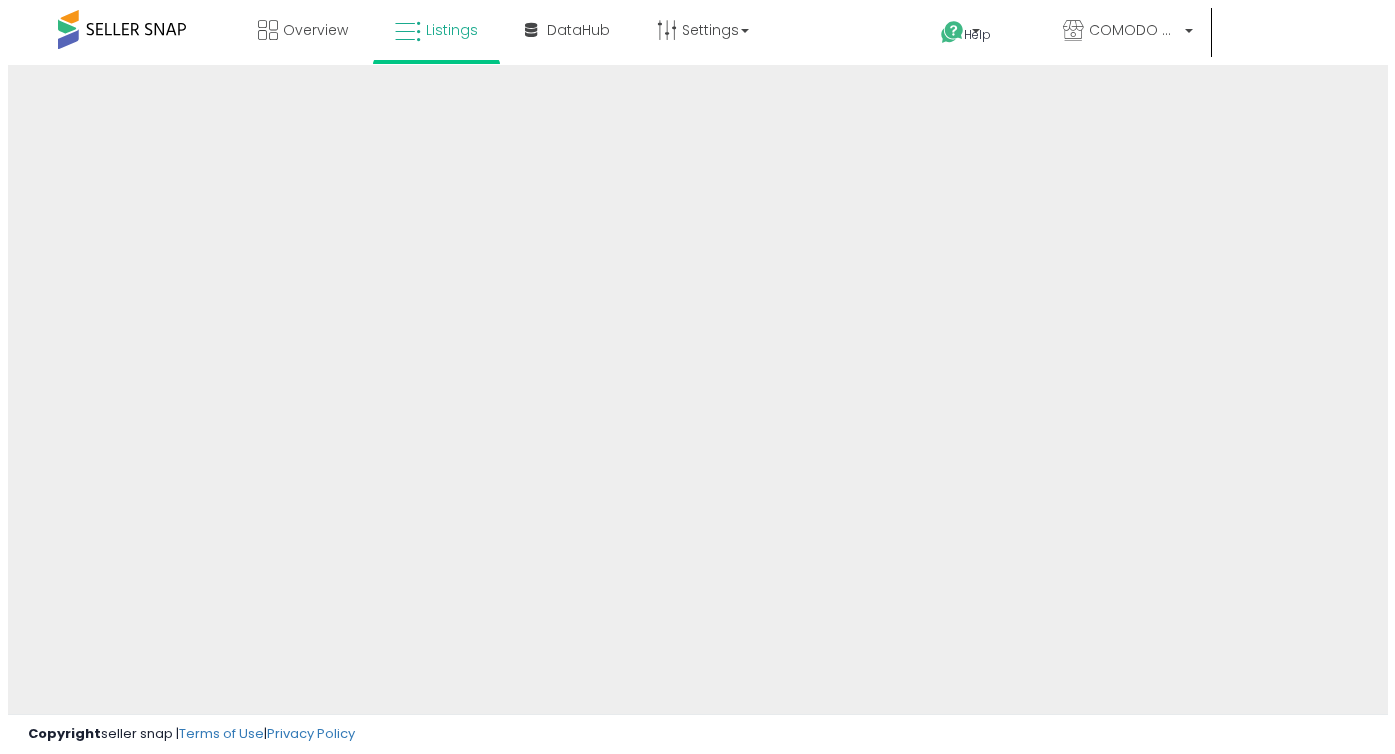 scroll, scrollTop: 0, scrollLeft: 0, axis: both 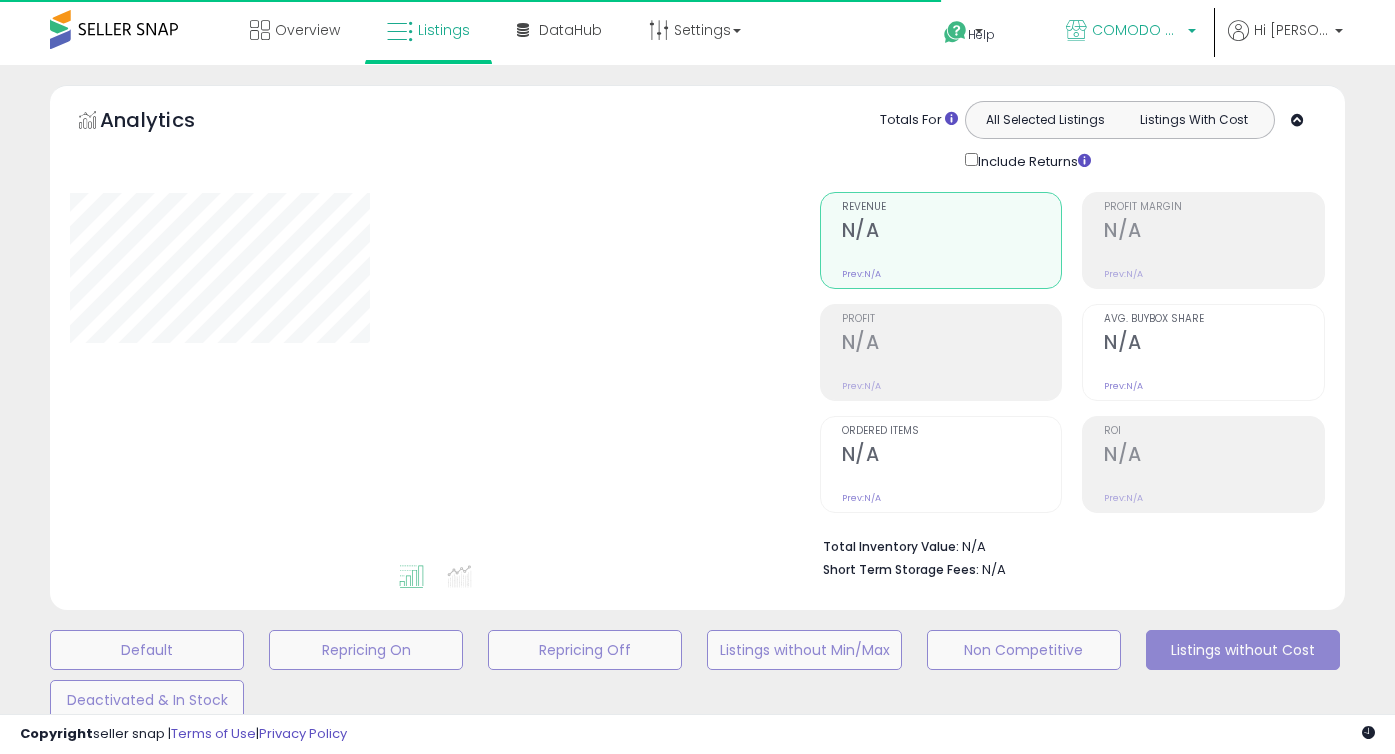 click on "COMODO HOME CA" at bounding box center [1137, 30] 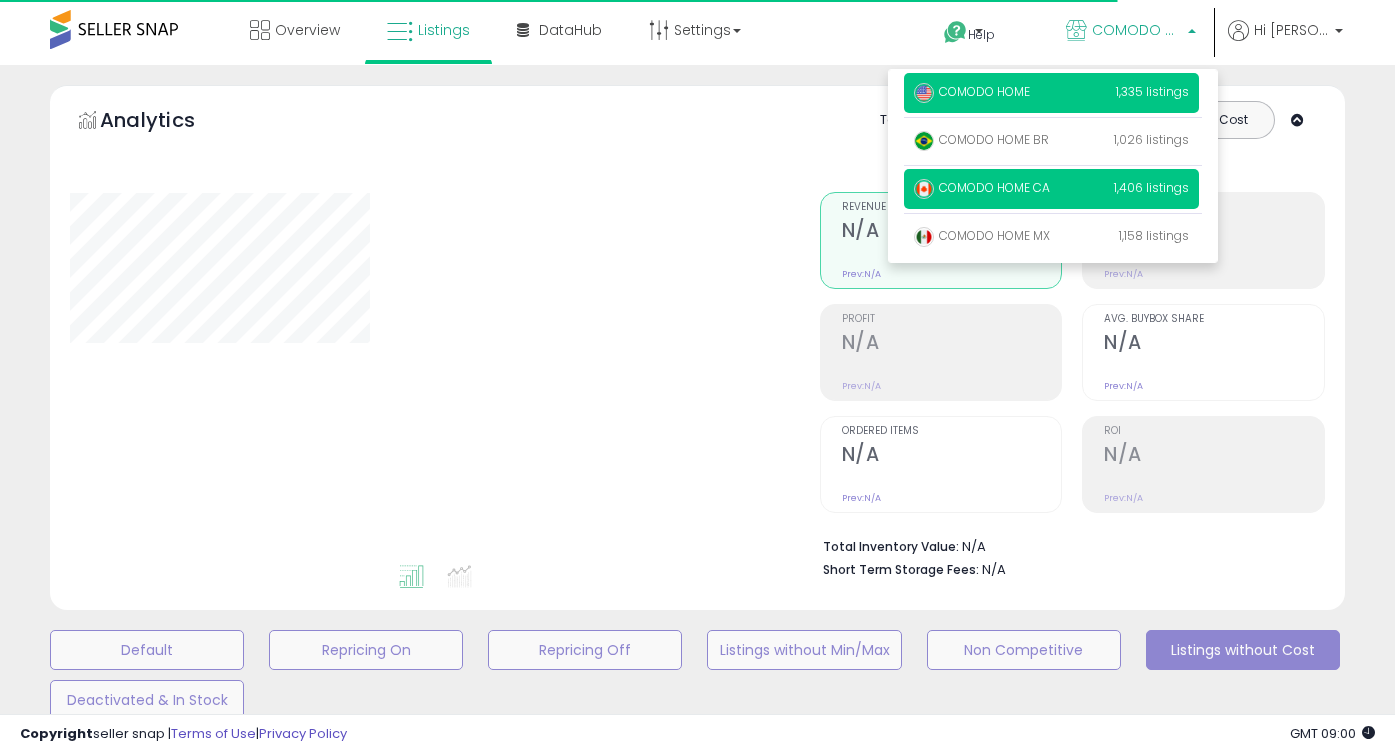 click on "COMODO HOME
1,335
listings" at bounding box center [1051, 93] 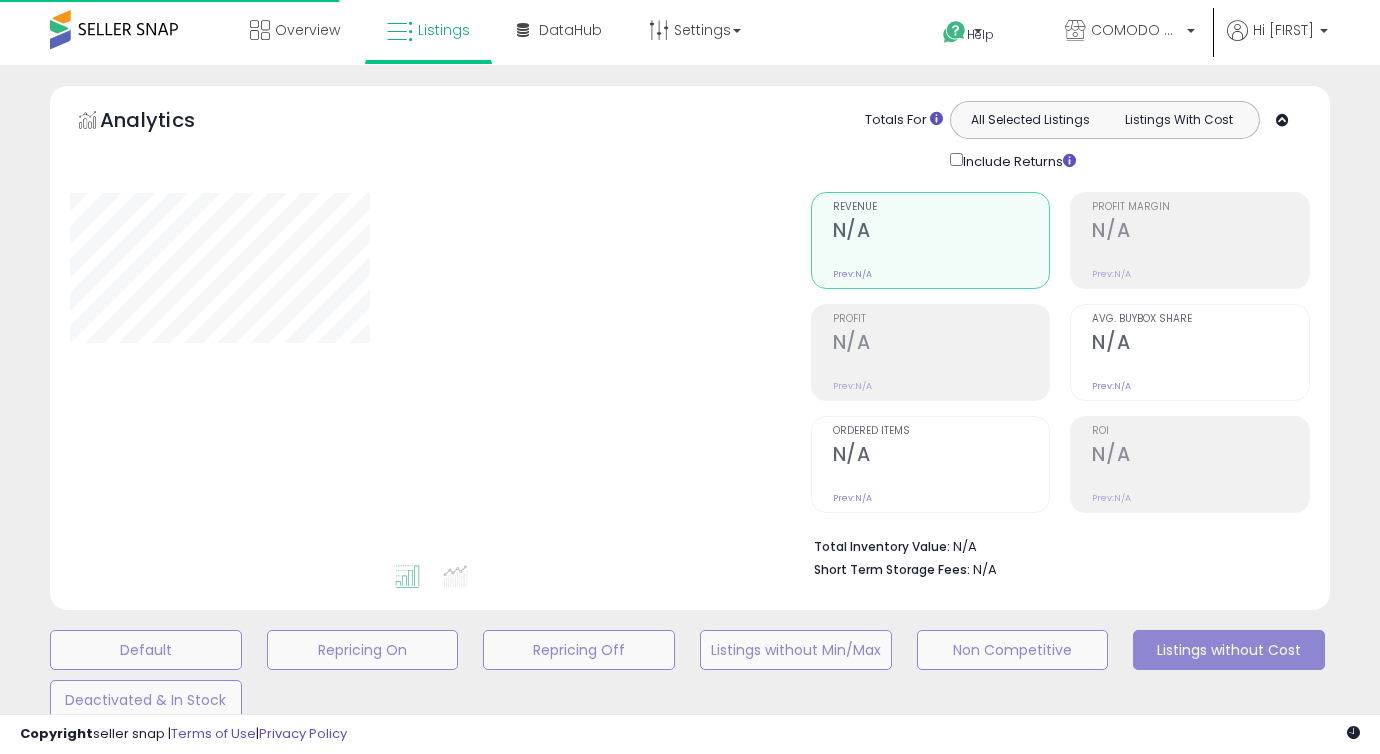 scroll, scrollTop: 0, scrollLeft: 0, axis: both 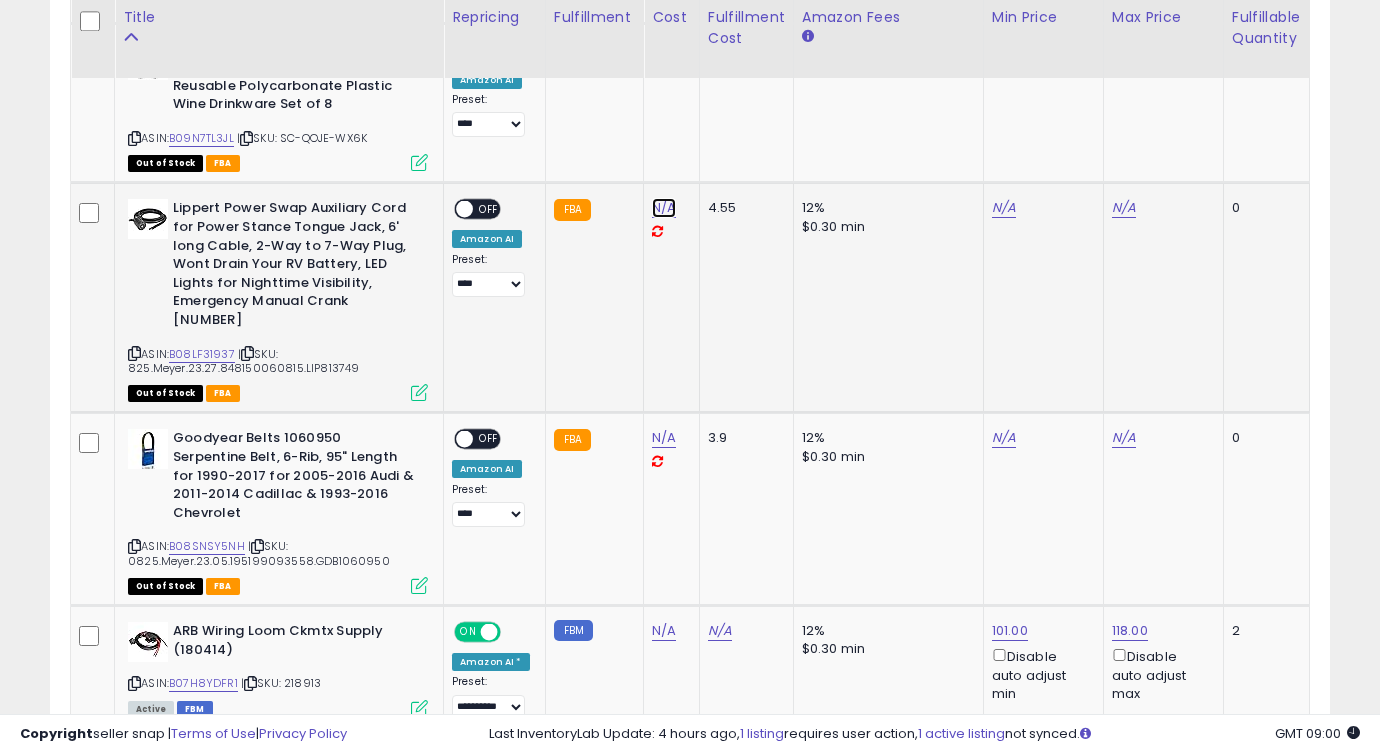 click on "N/A" at bounding box center (664, -130) 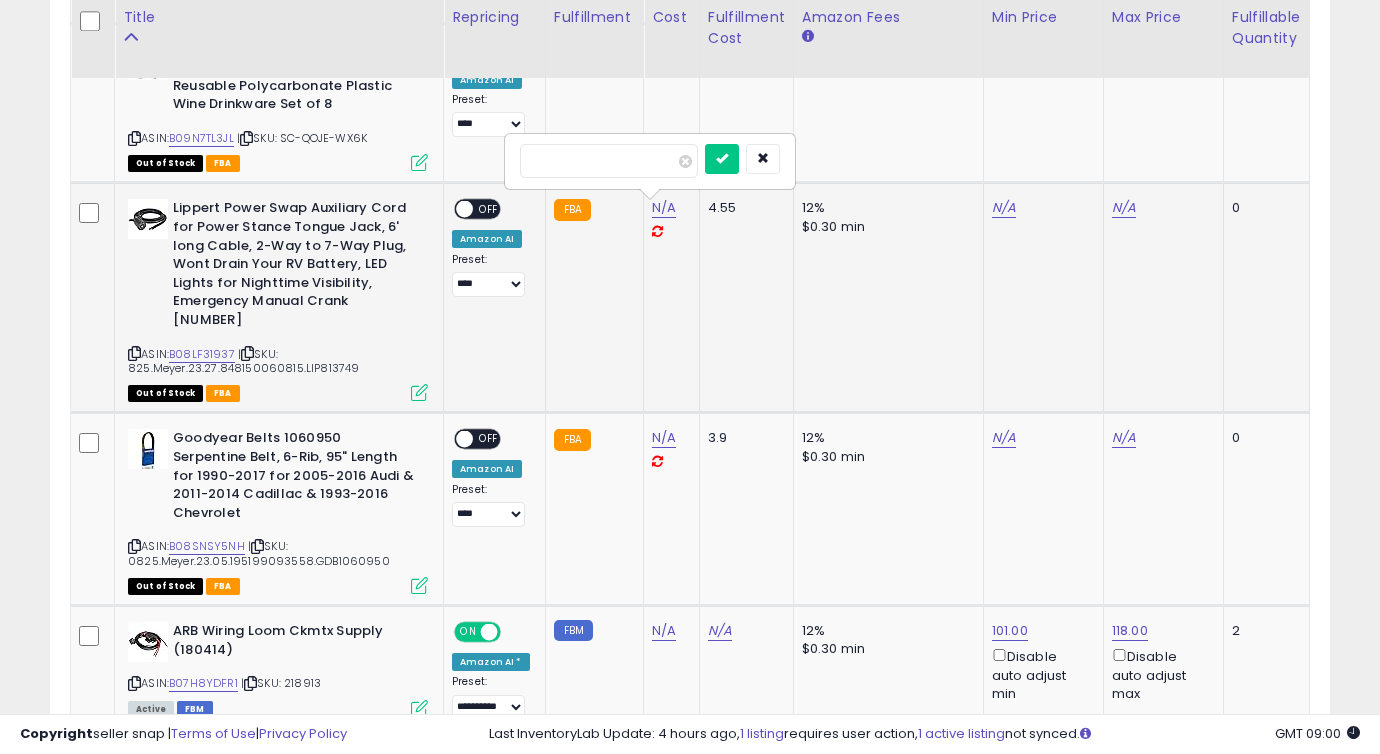 type on "*****" 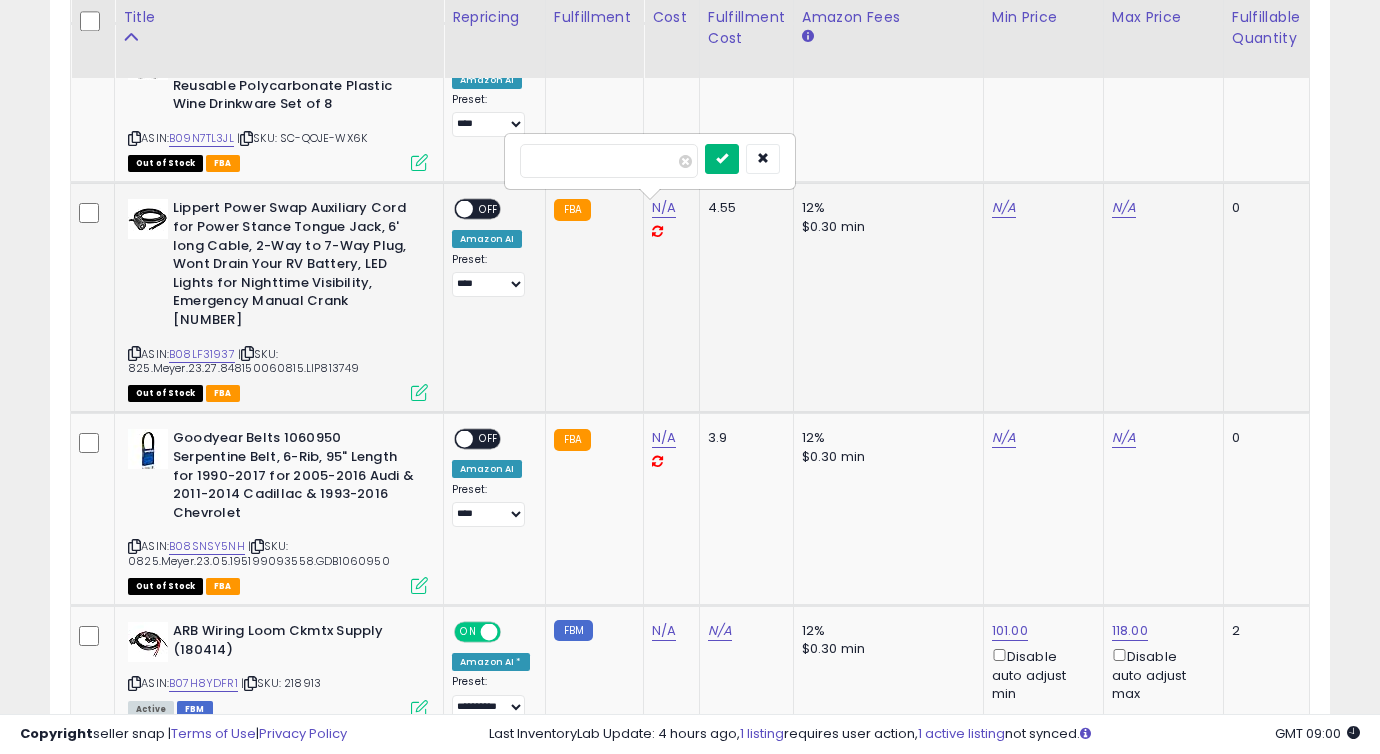 click at bounding box center (722, 159) 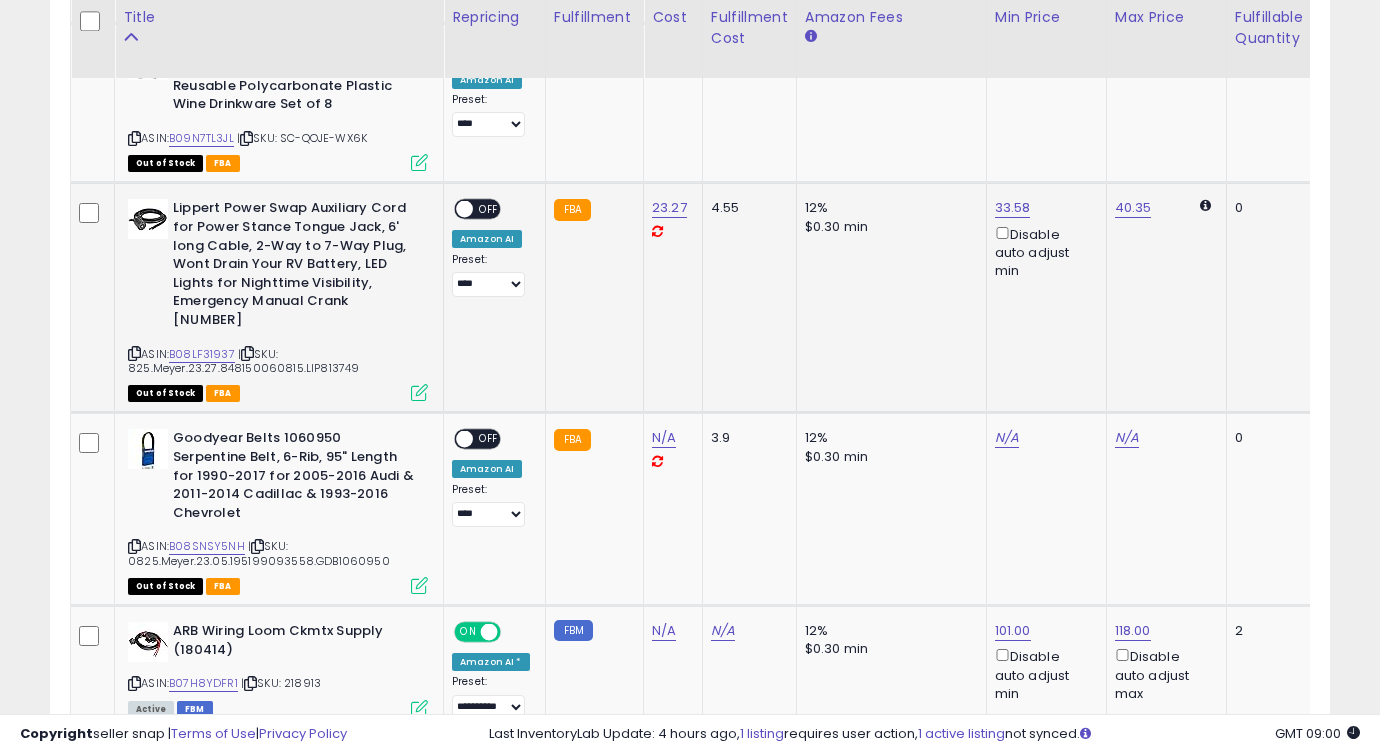 click on "OFF" at bounding box center [489, 209] 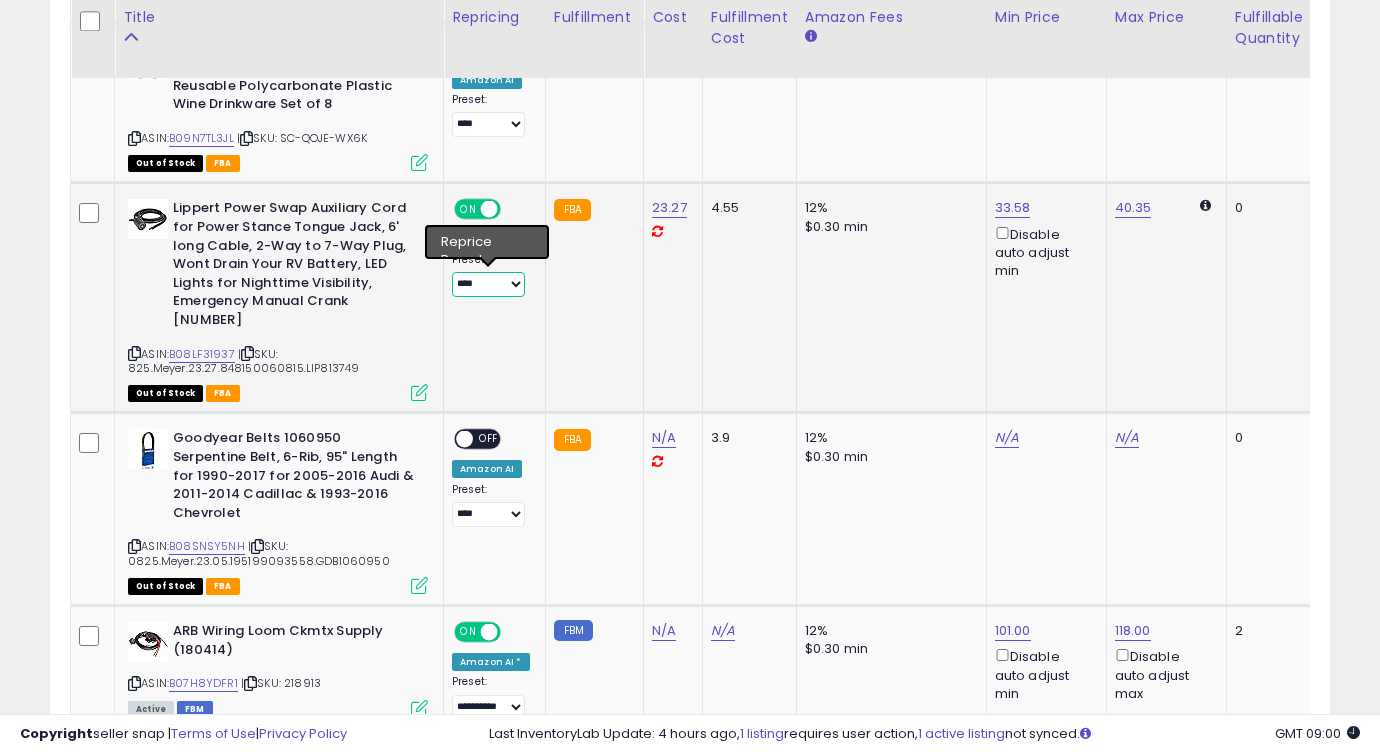 click on "**********" at bounding box center (488, 284) 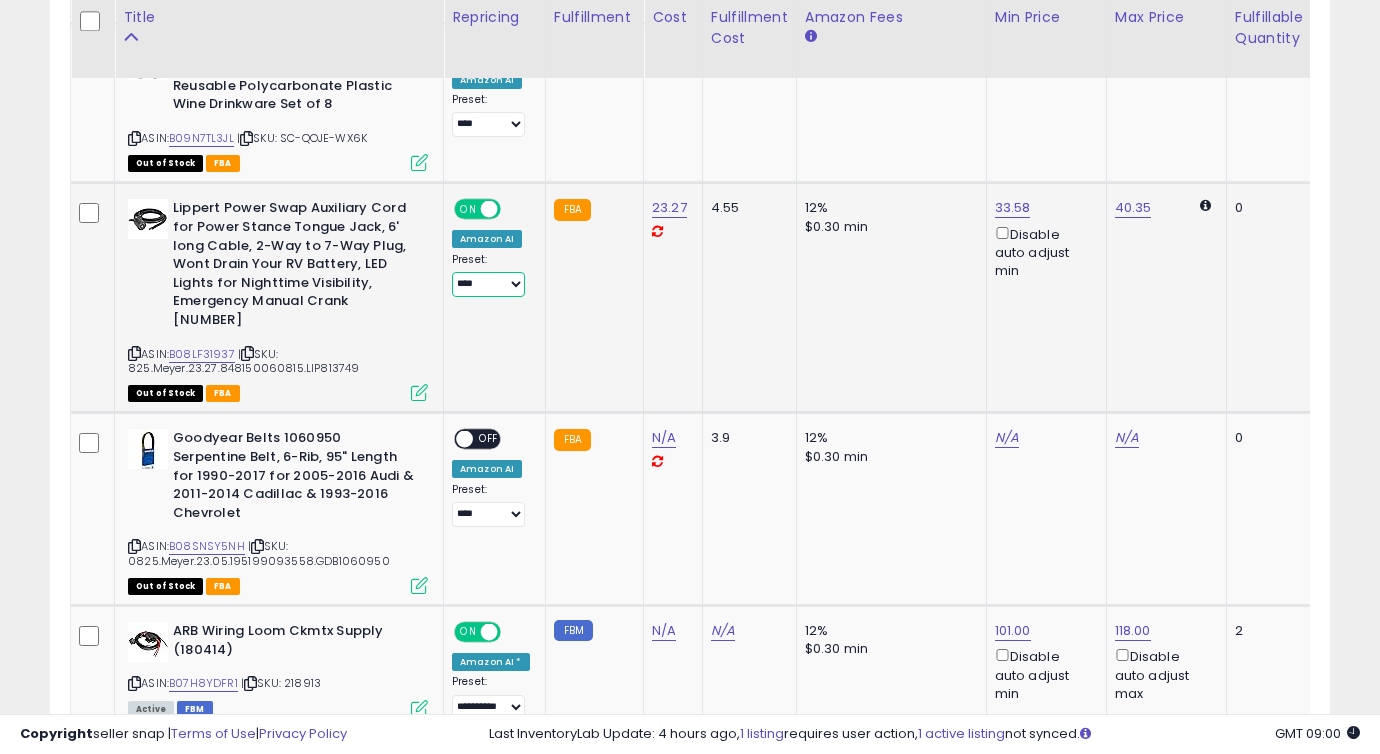 select on "**********" 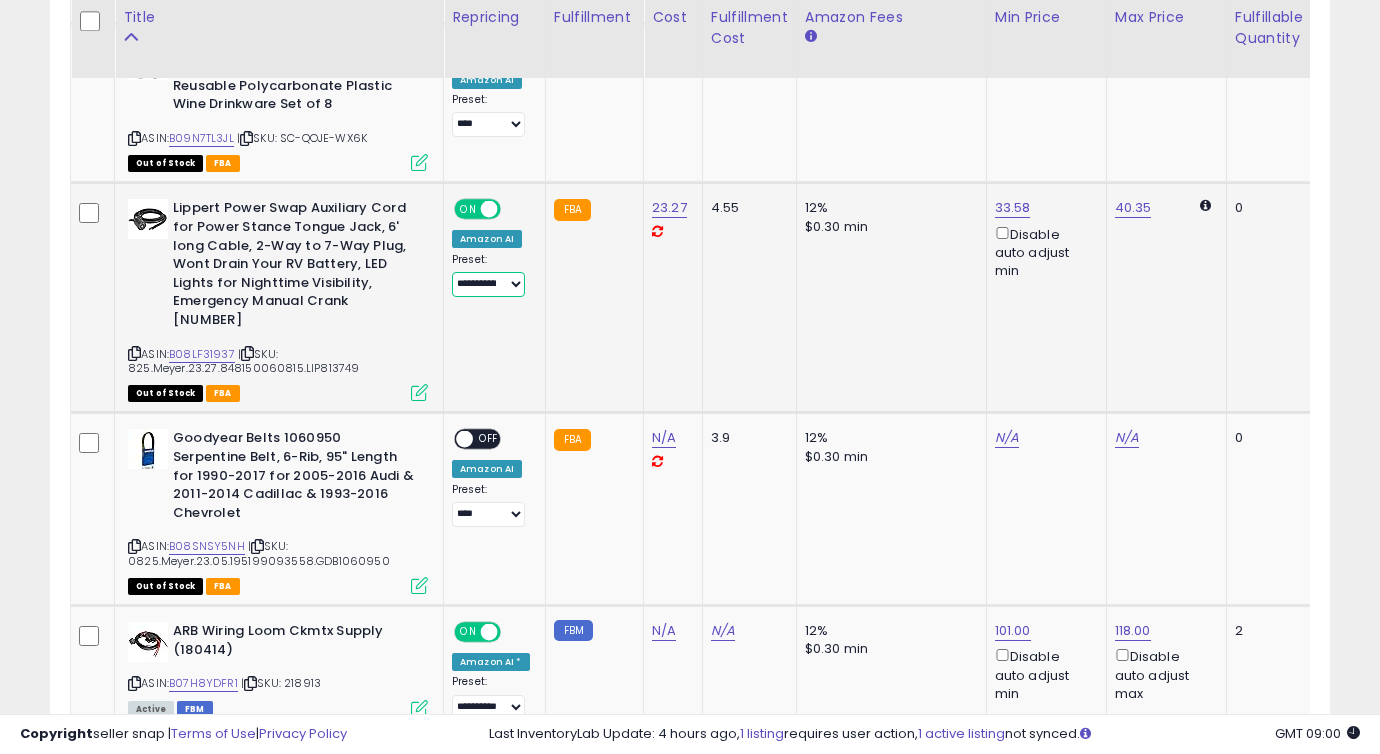 click on "**********" at bounding box center [488, 284] 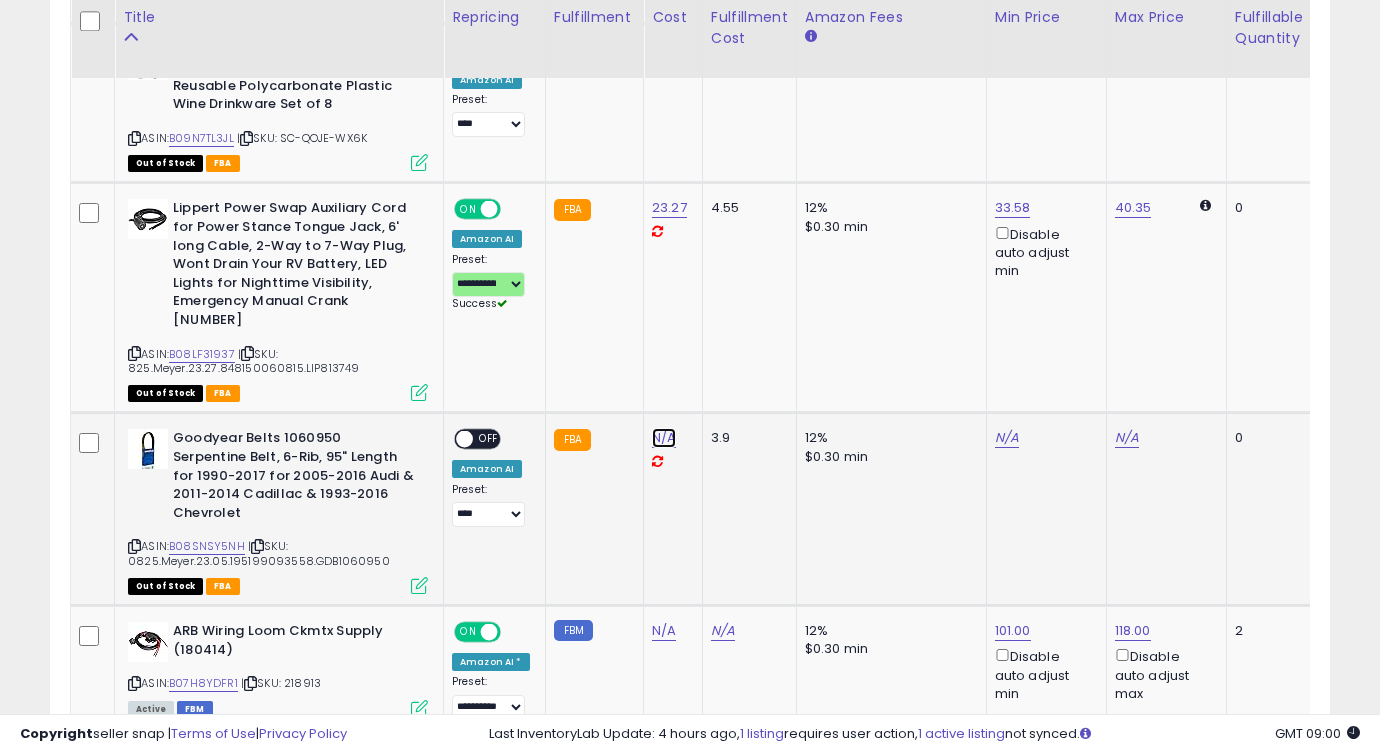 click on "N/A" at bounding box center (664, -130) 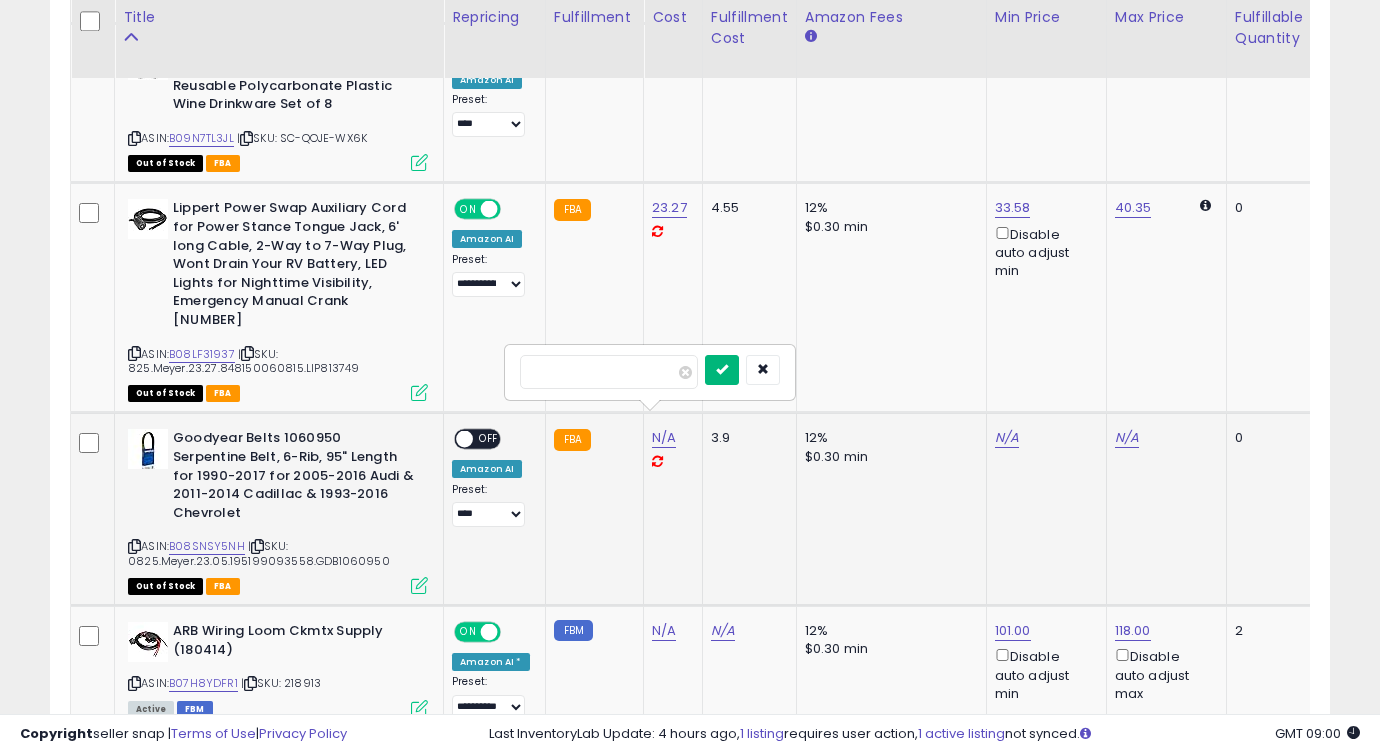 type on "*****" 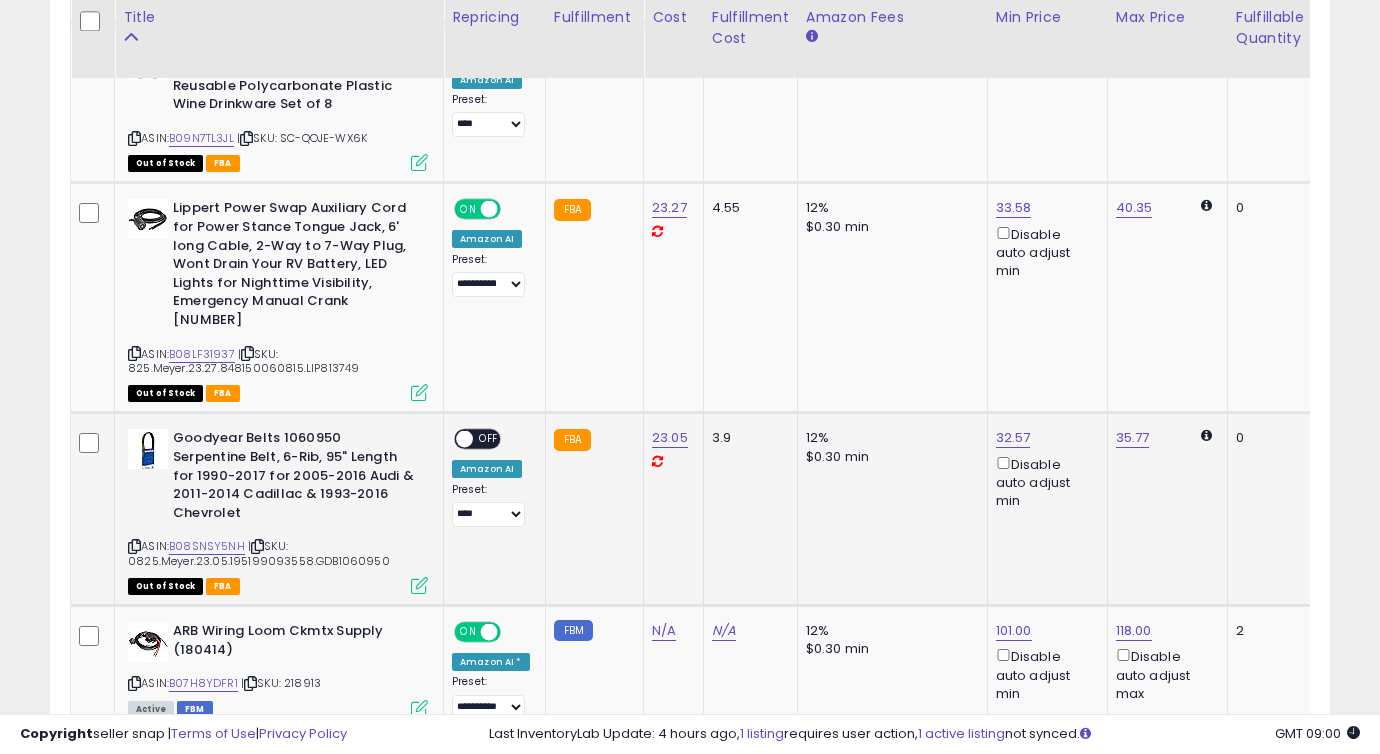 click on "OFF" at bounding box center (489, 439) 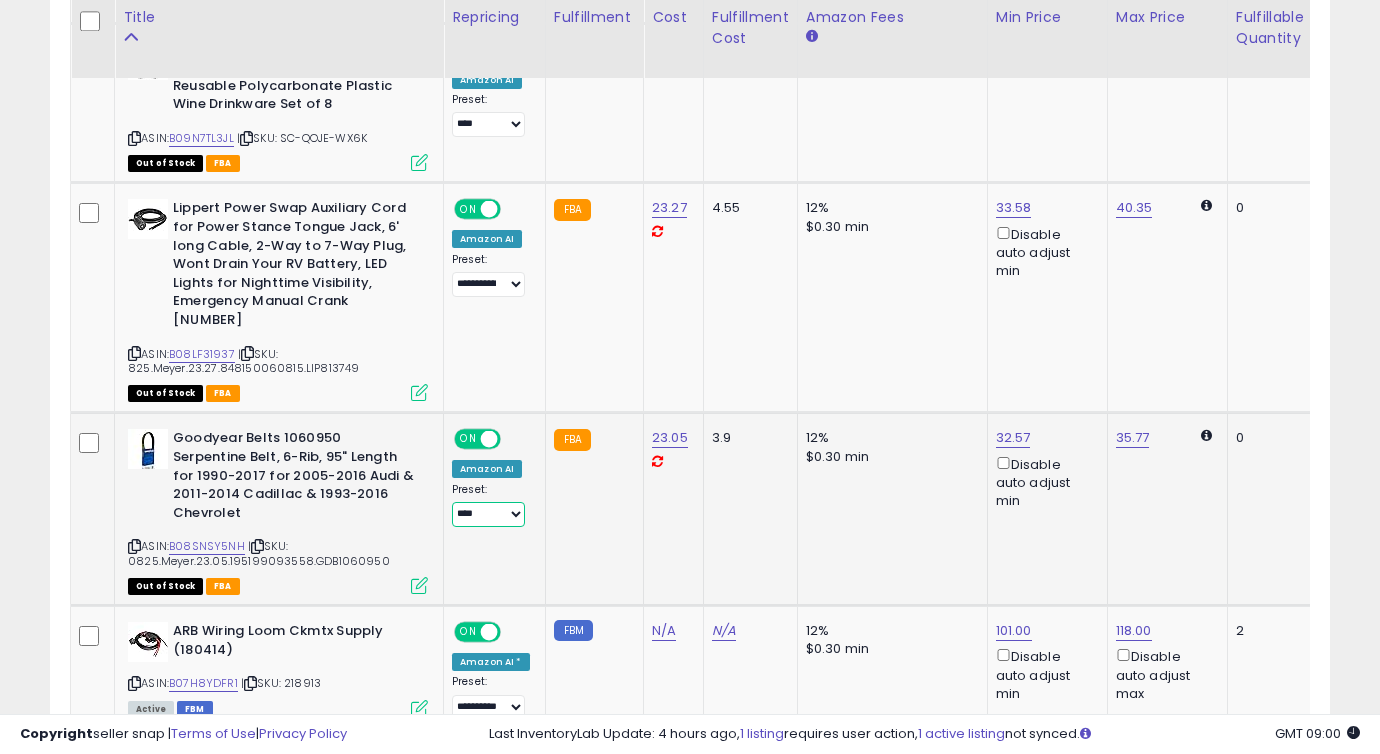 click on "**********" at bounding box center (488, 514) 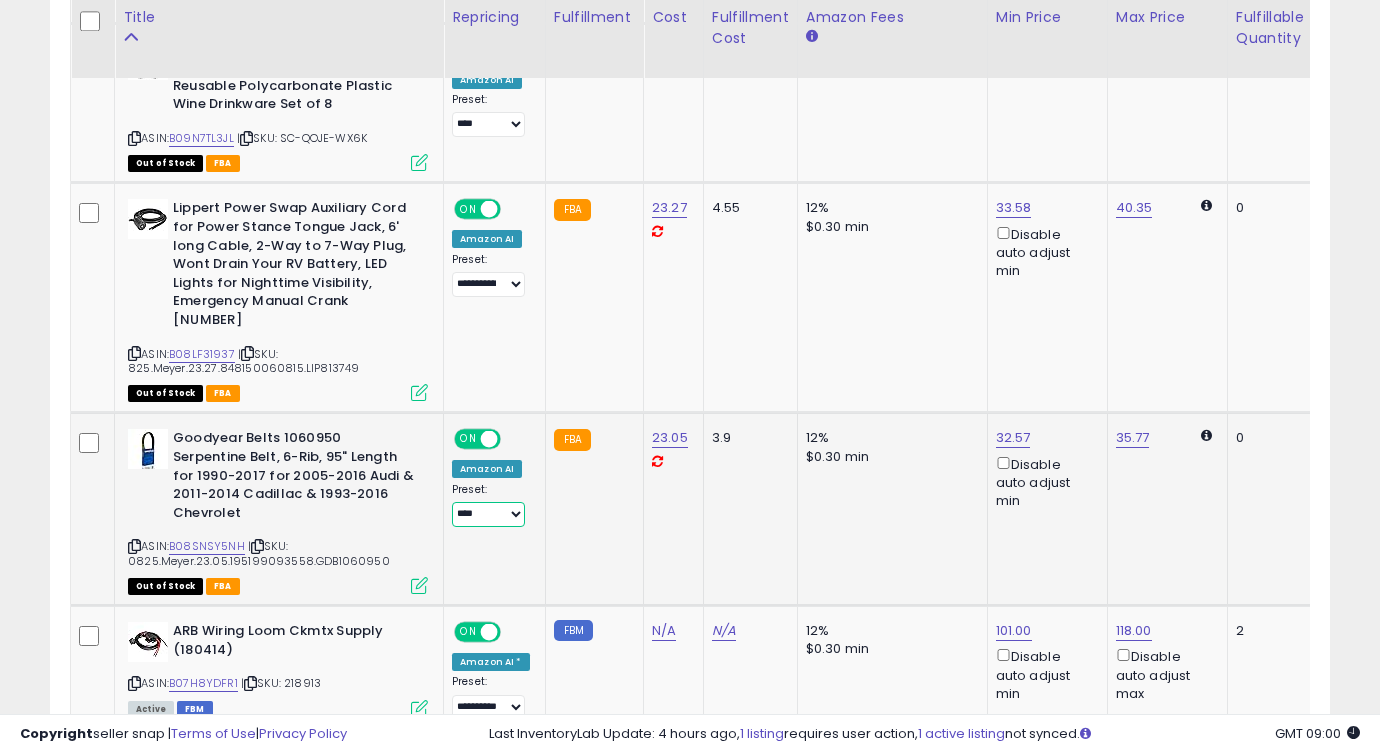 select on "**********" 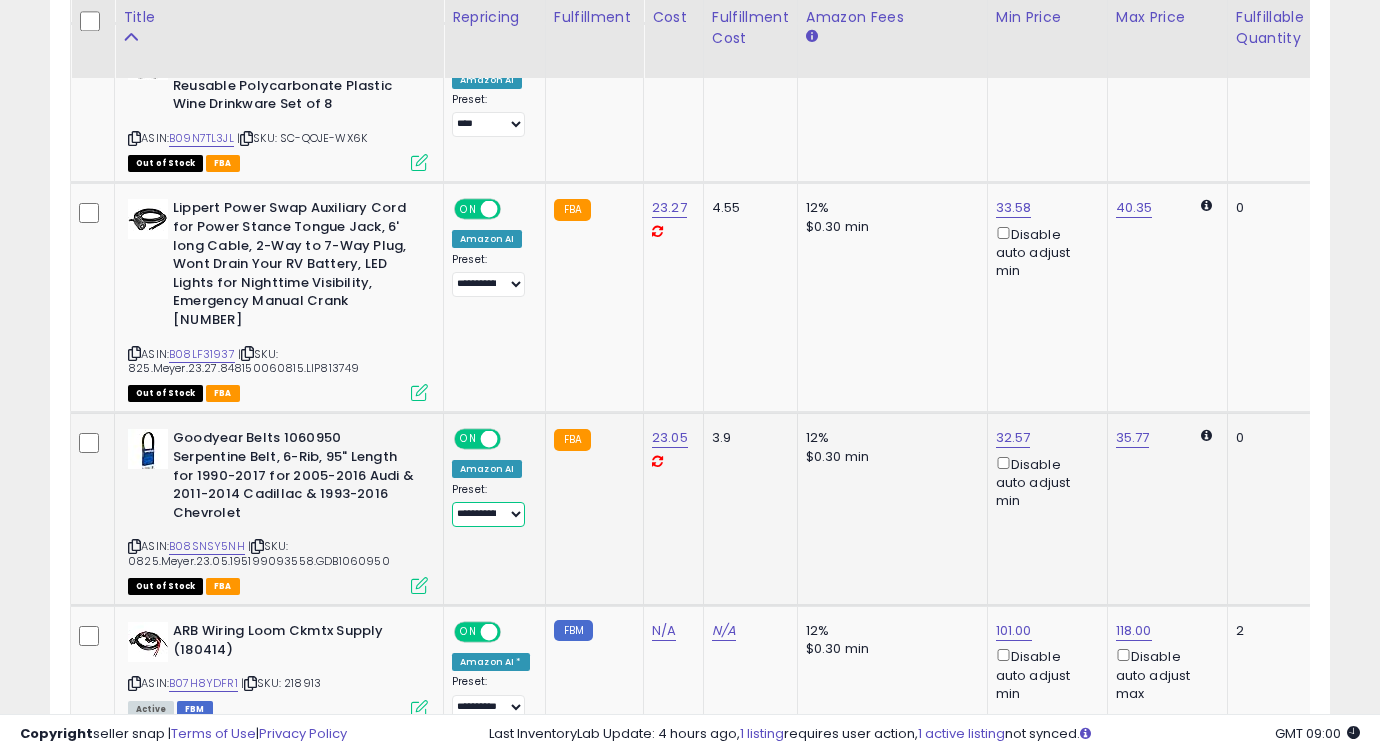 click on "**********" at bounding box center [488, 514] 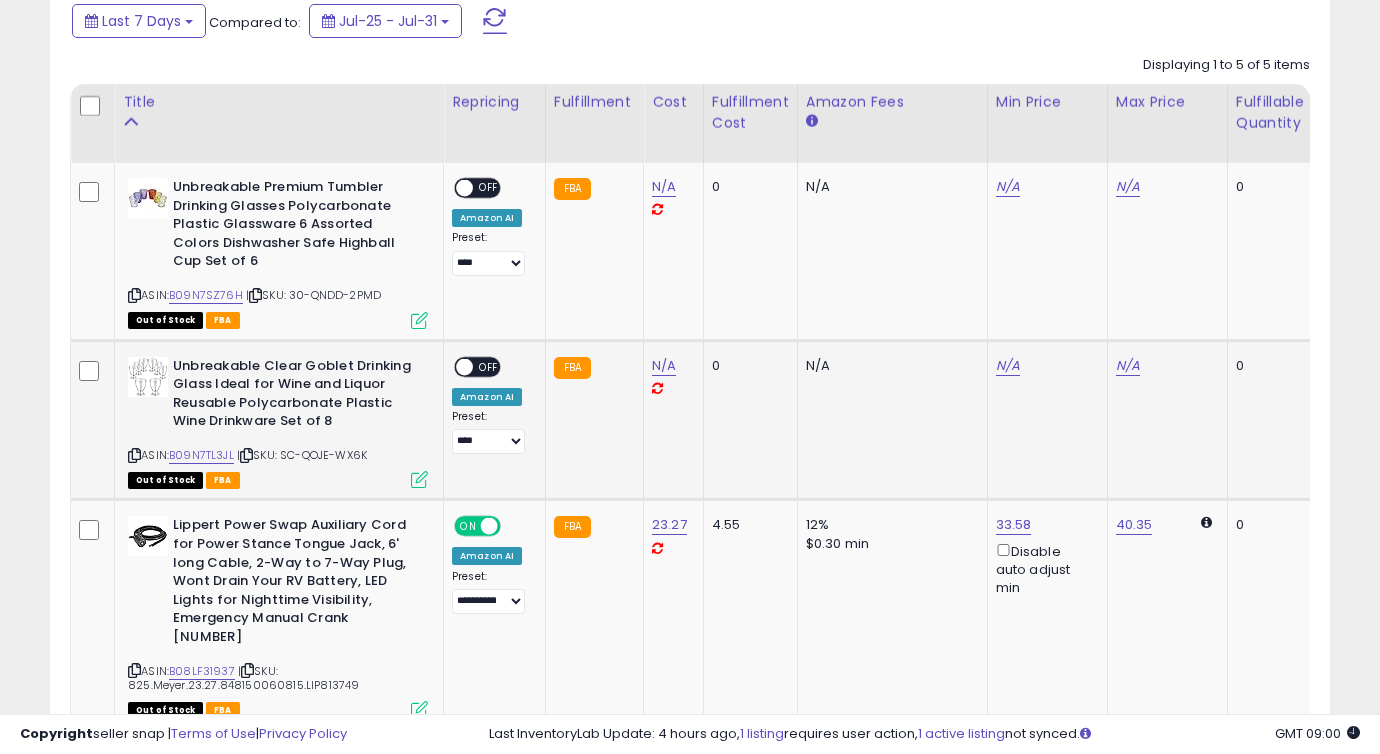 scroll, scrollTop: 690, scrollLeft: 0, axis: vertical 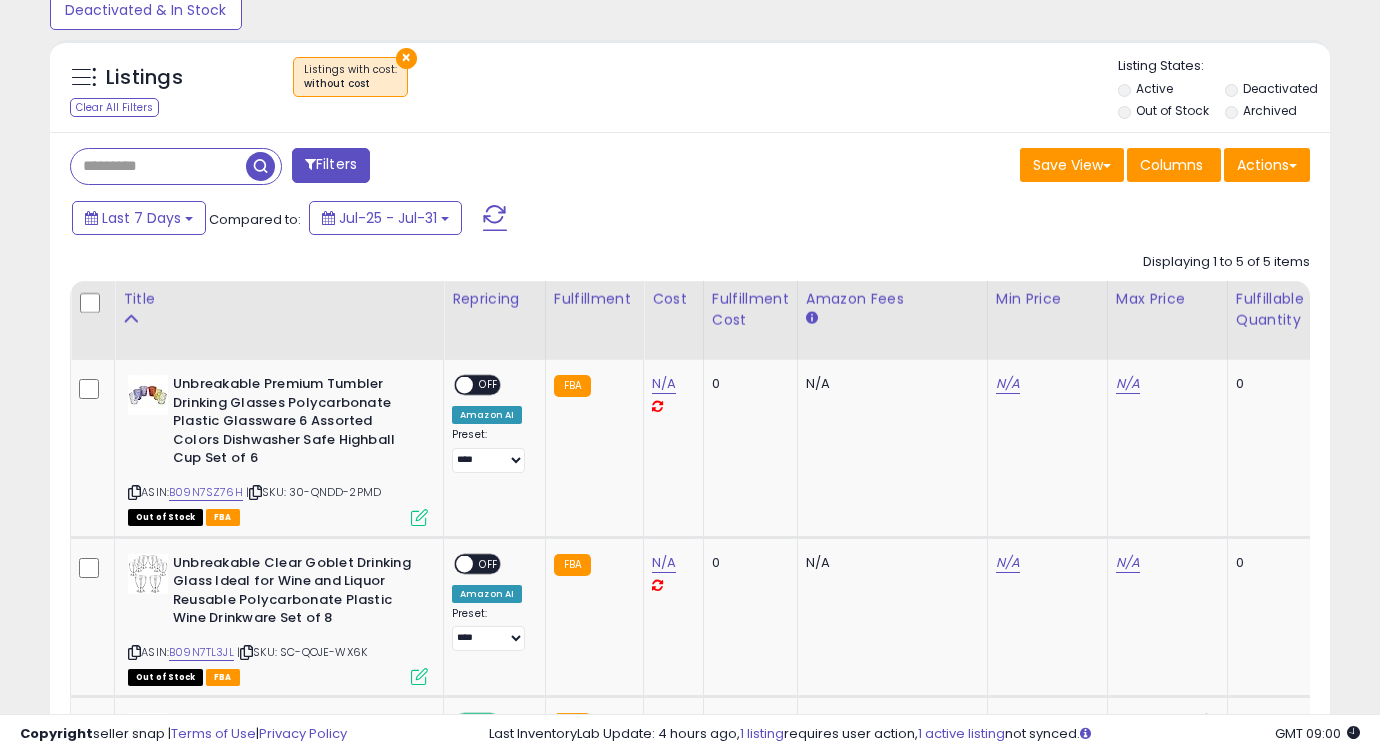 click on "×" at bounding box center (406, 58) 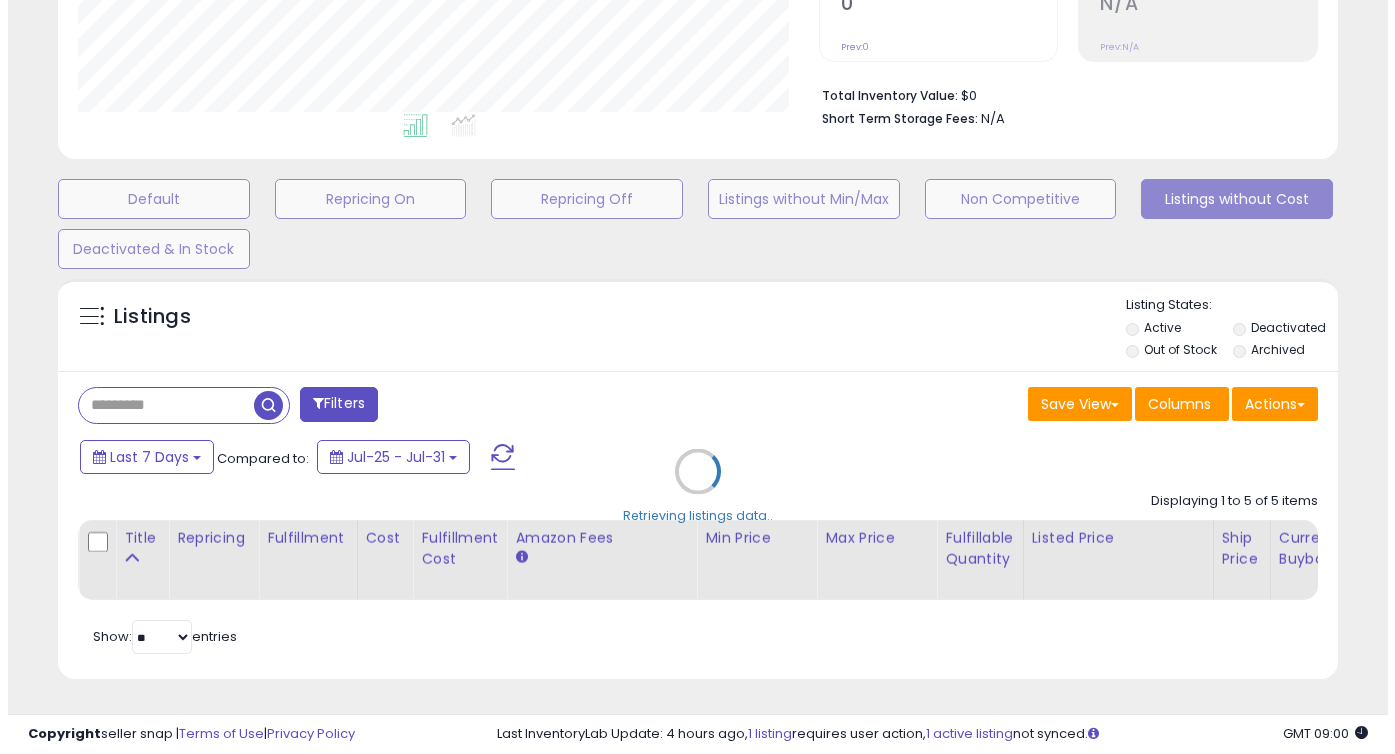scroll, scrollTop: 466, scrollLeft: 0, axis: vertical 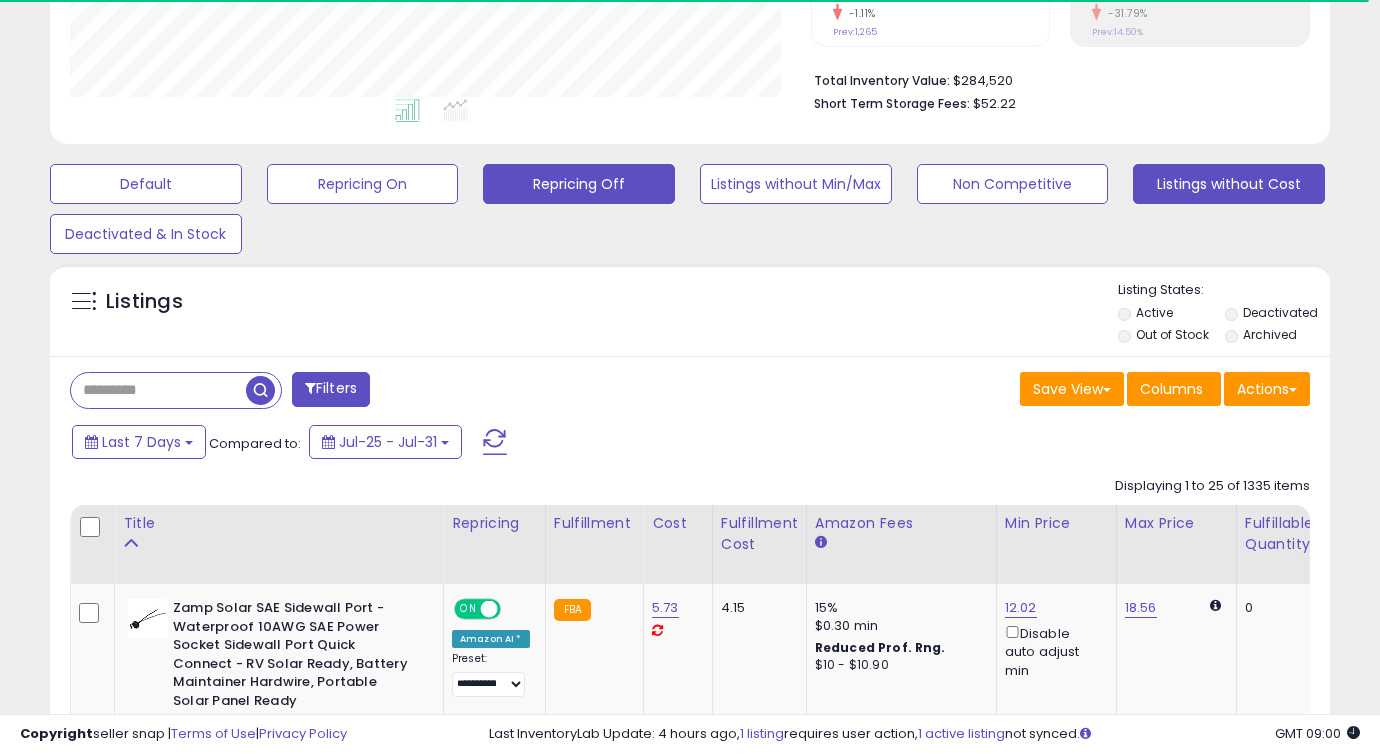 click on "Repricing Off" at bounding box center (146, 184) 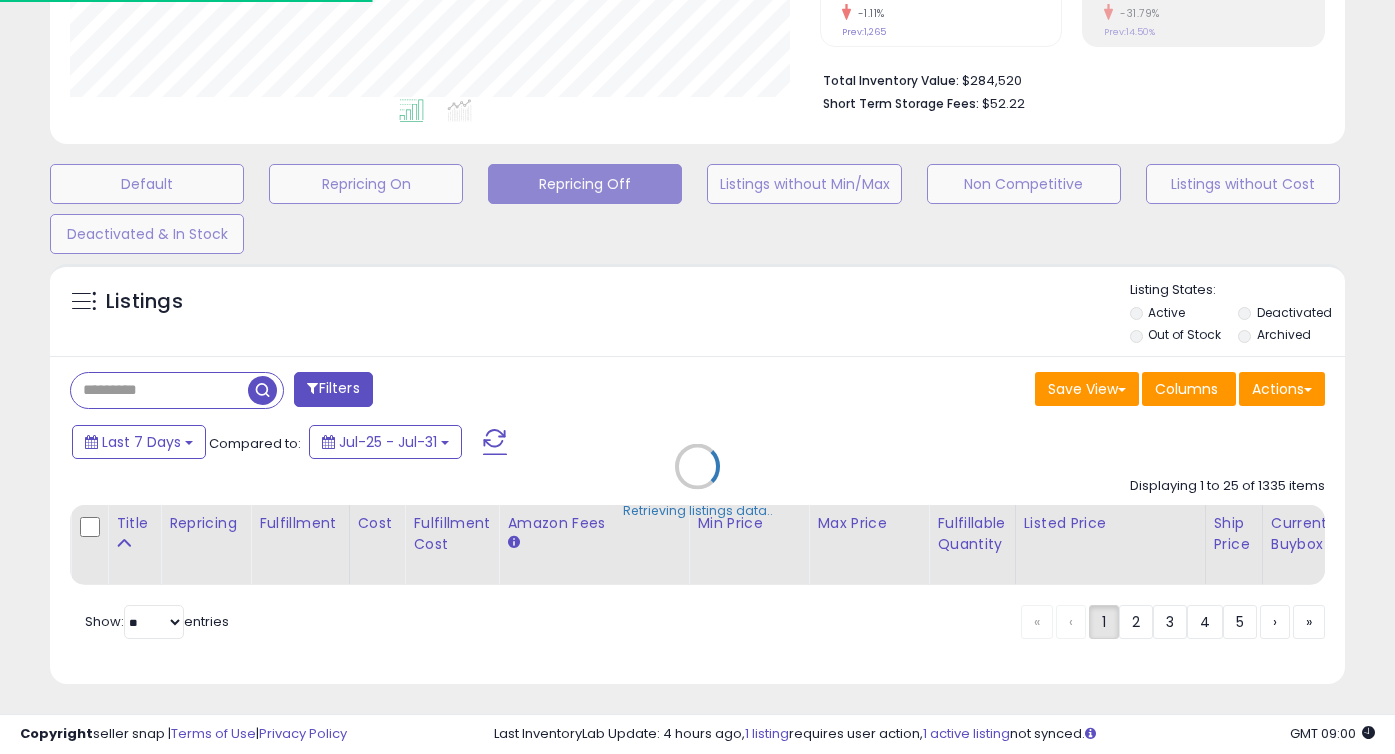 scroll, scrollTop: 999590, scrollLeft: 999250, axis: both 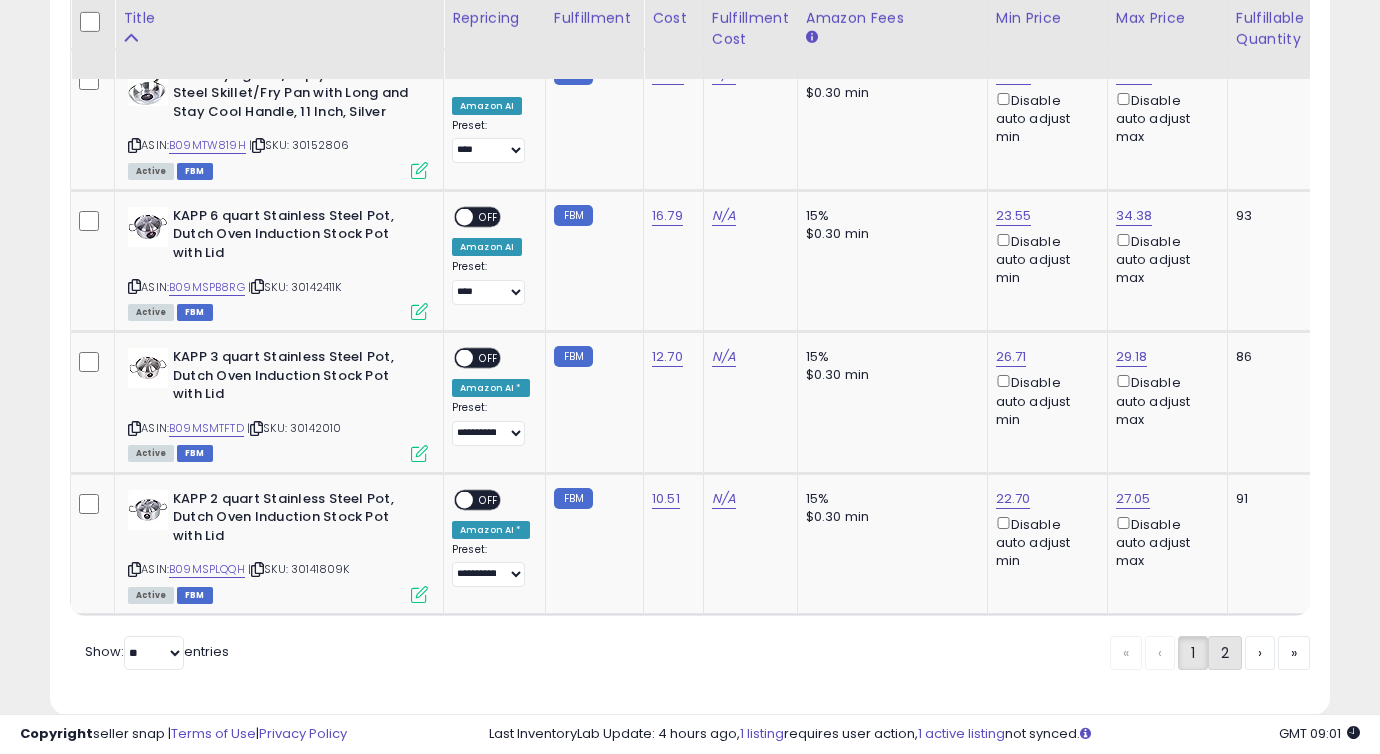 click on "2" 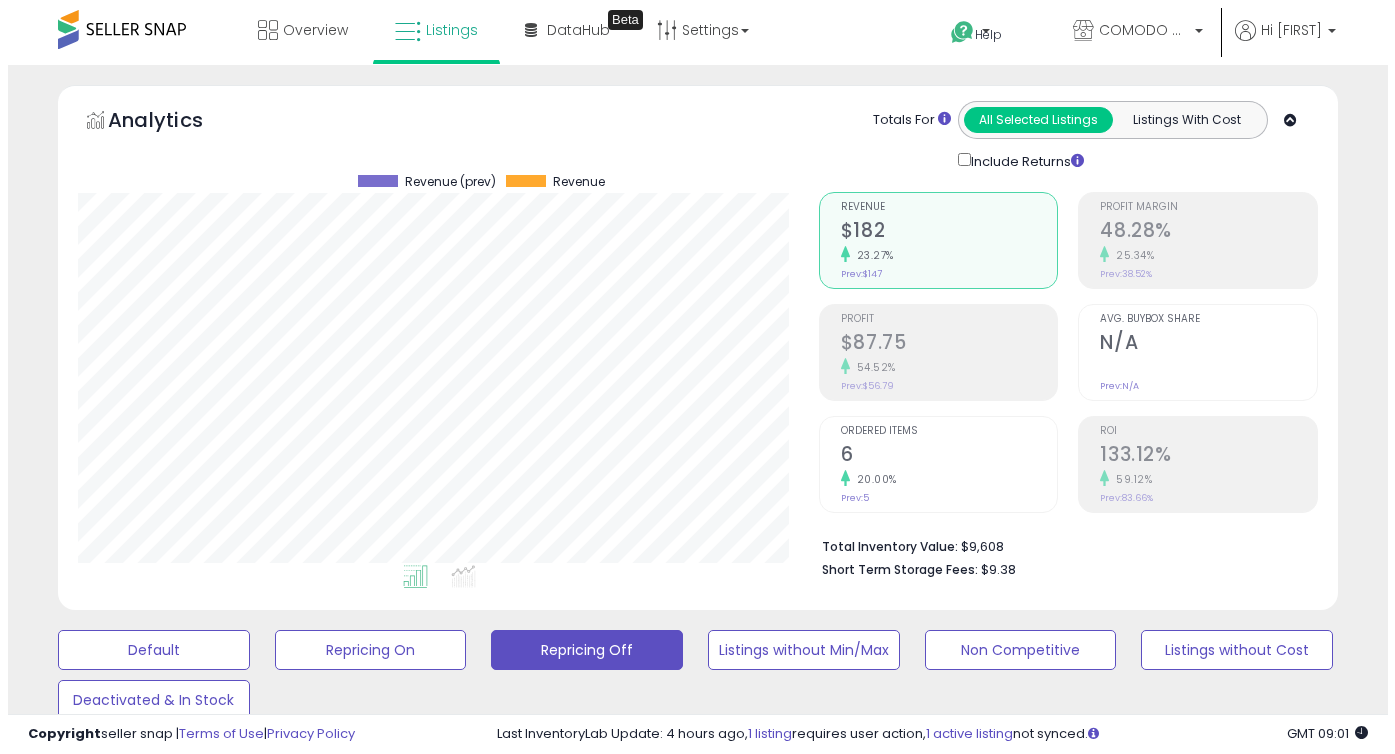 scroll, scrollTop: 194, scrollLeft: 0, axis: vertical 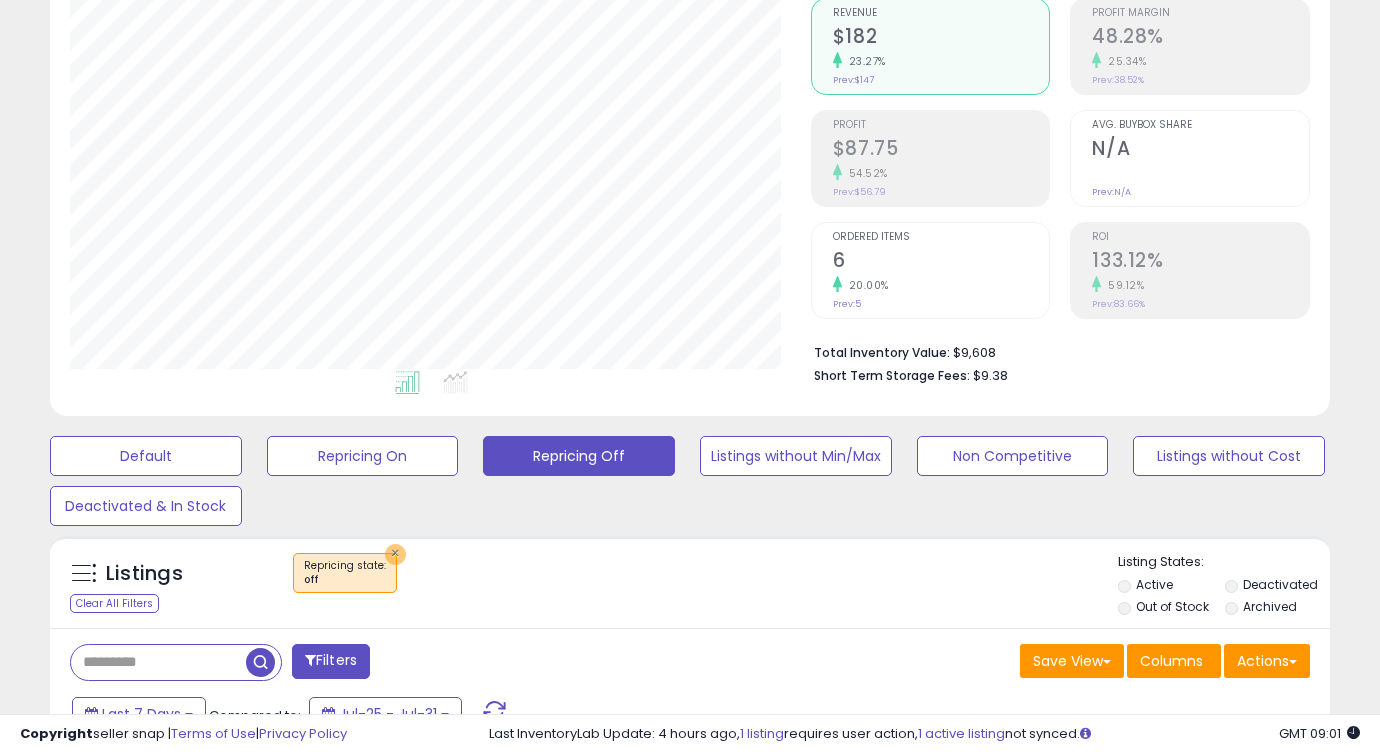 click on "×" at bounding box center [395, 554] 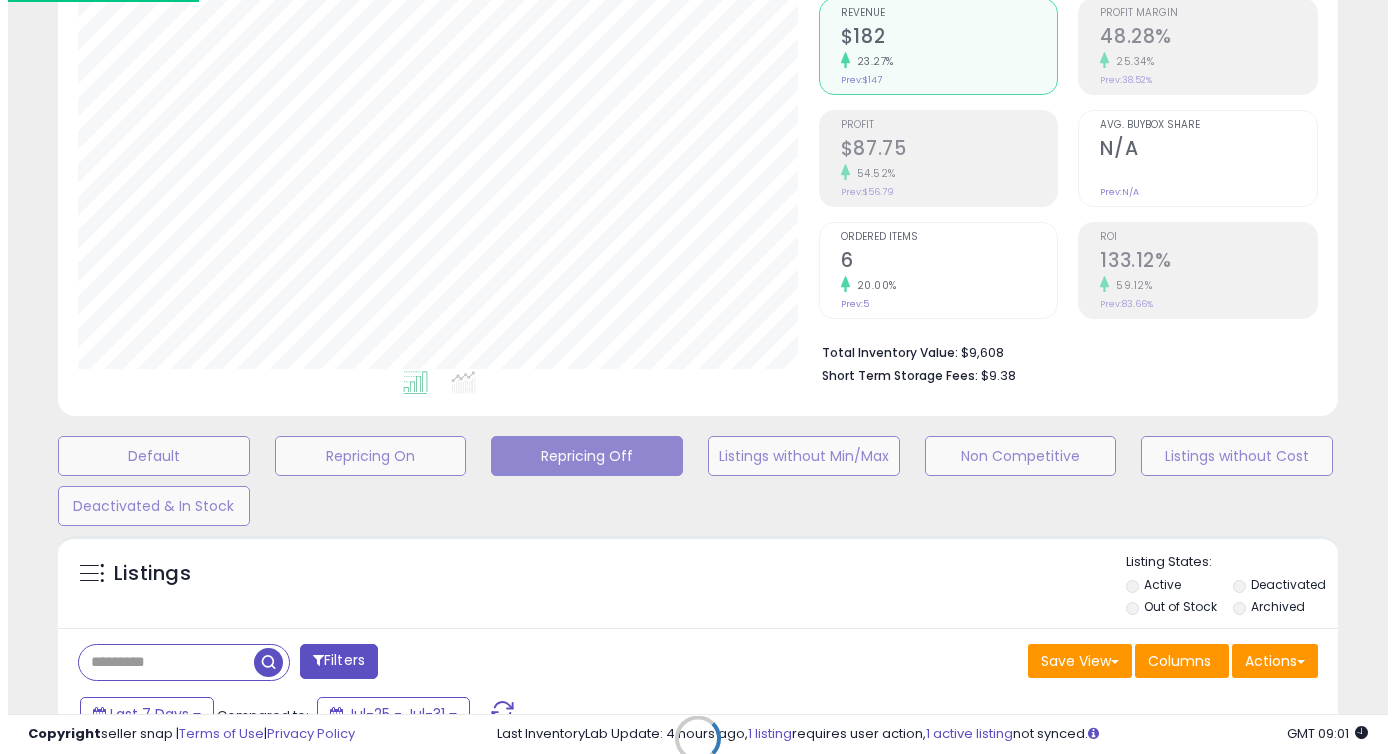 scroll, scrollTop: 999590, scrollLeft: 999250, axis: both 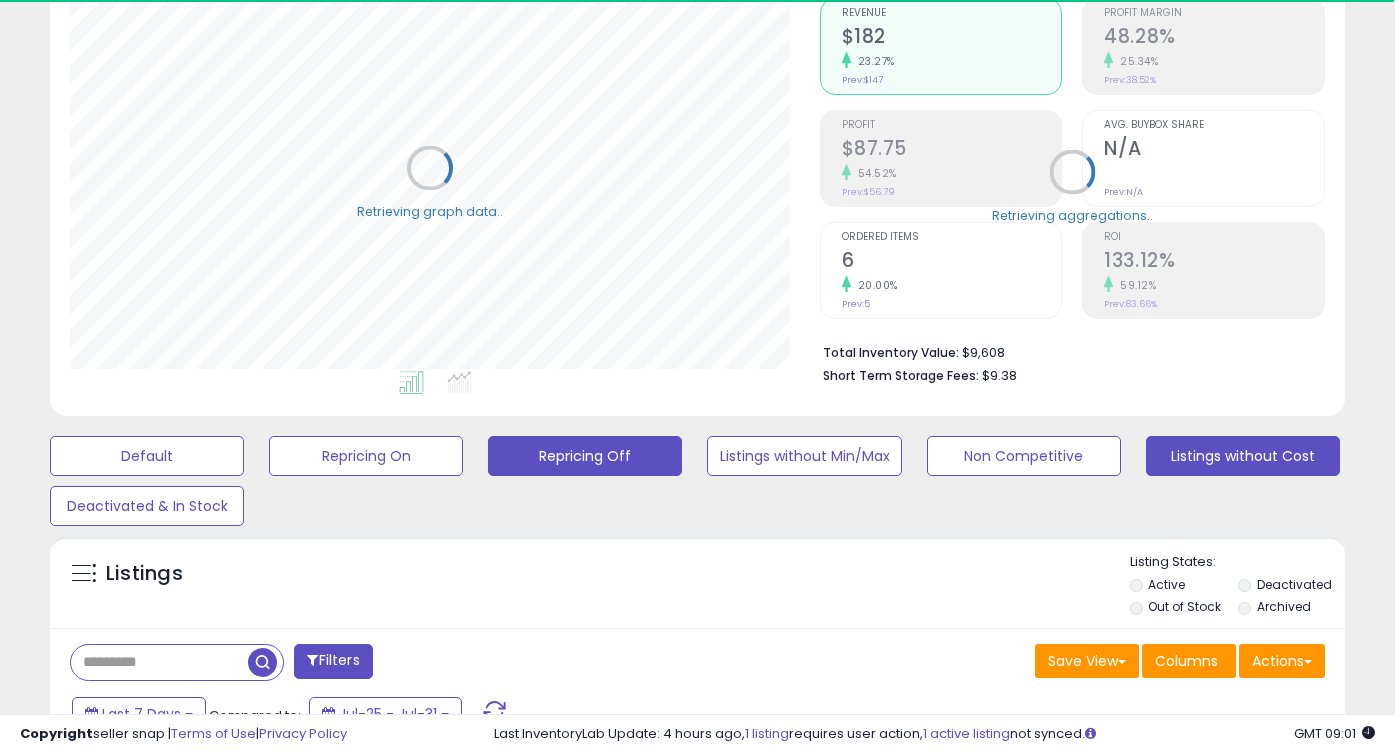 click on "Listings without Cost" at bounding box center (147, 456) 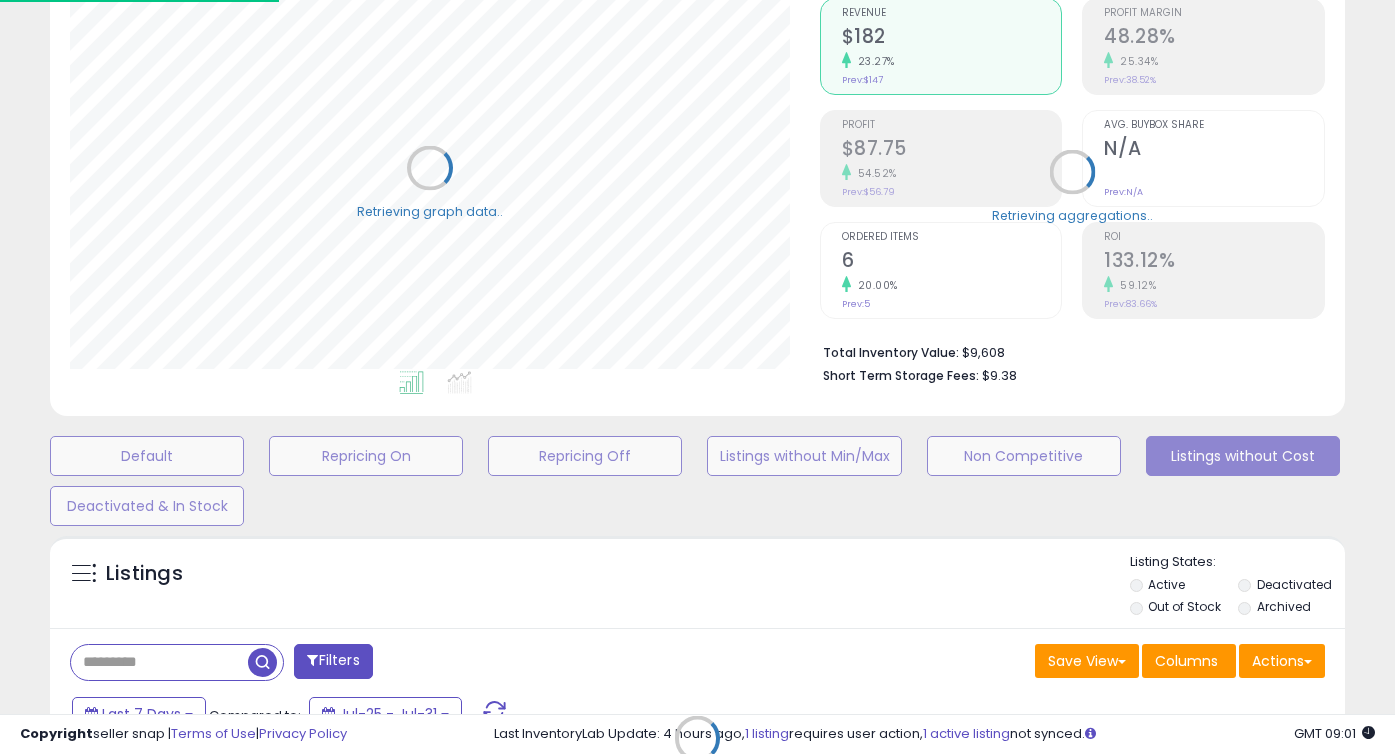 scroll, scrollTop: 410, scrollLeft: 740, axis: both 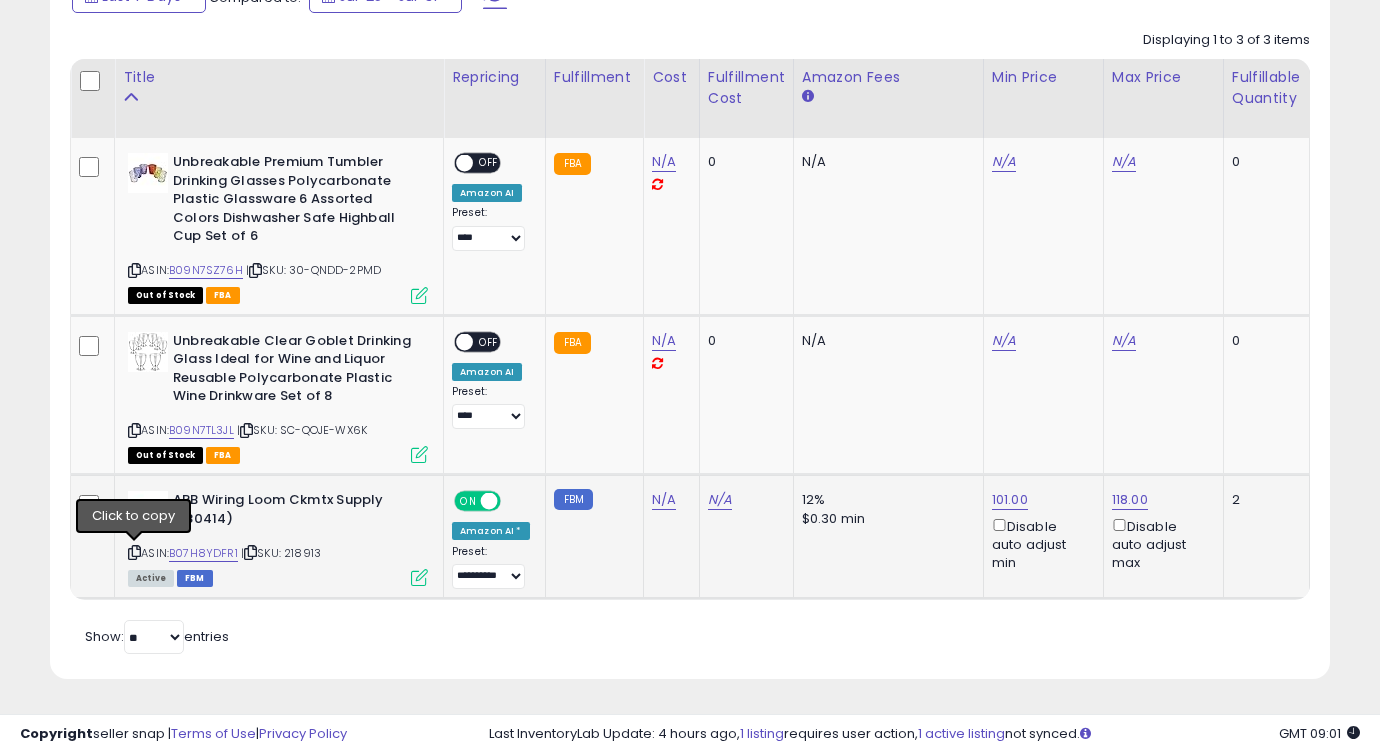 click at bounding box center [134, 552] 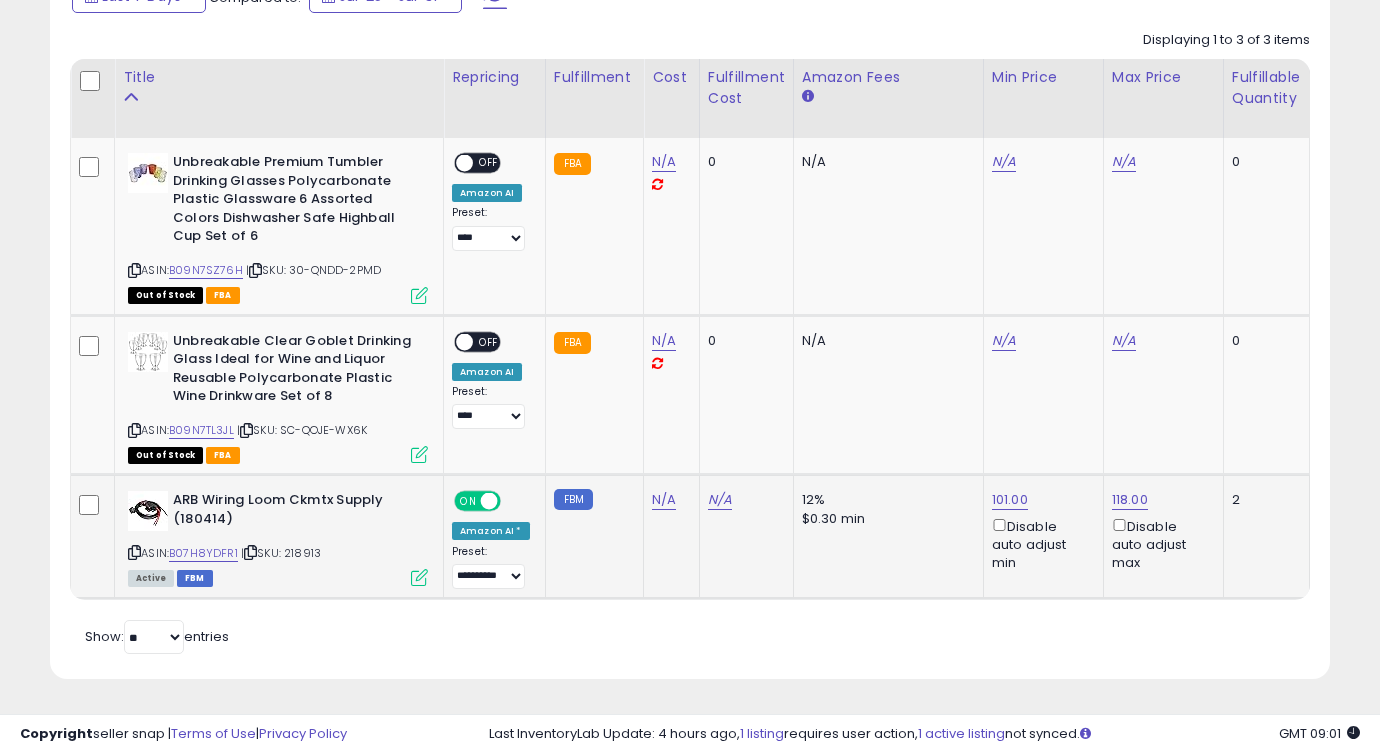click on "|   SKU: 218913" at bounding box center (281, 553) 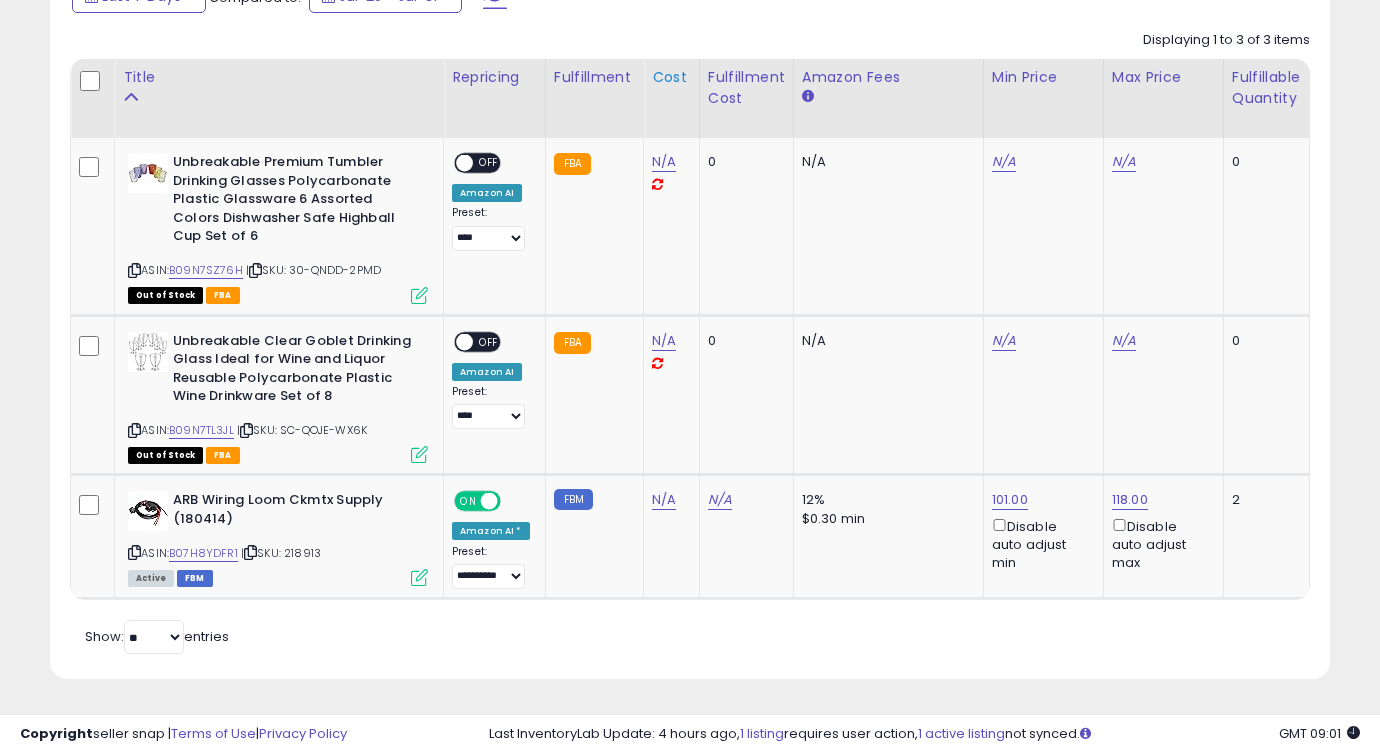 copy on "218913" 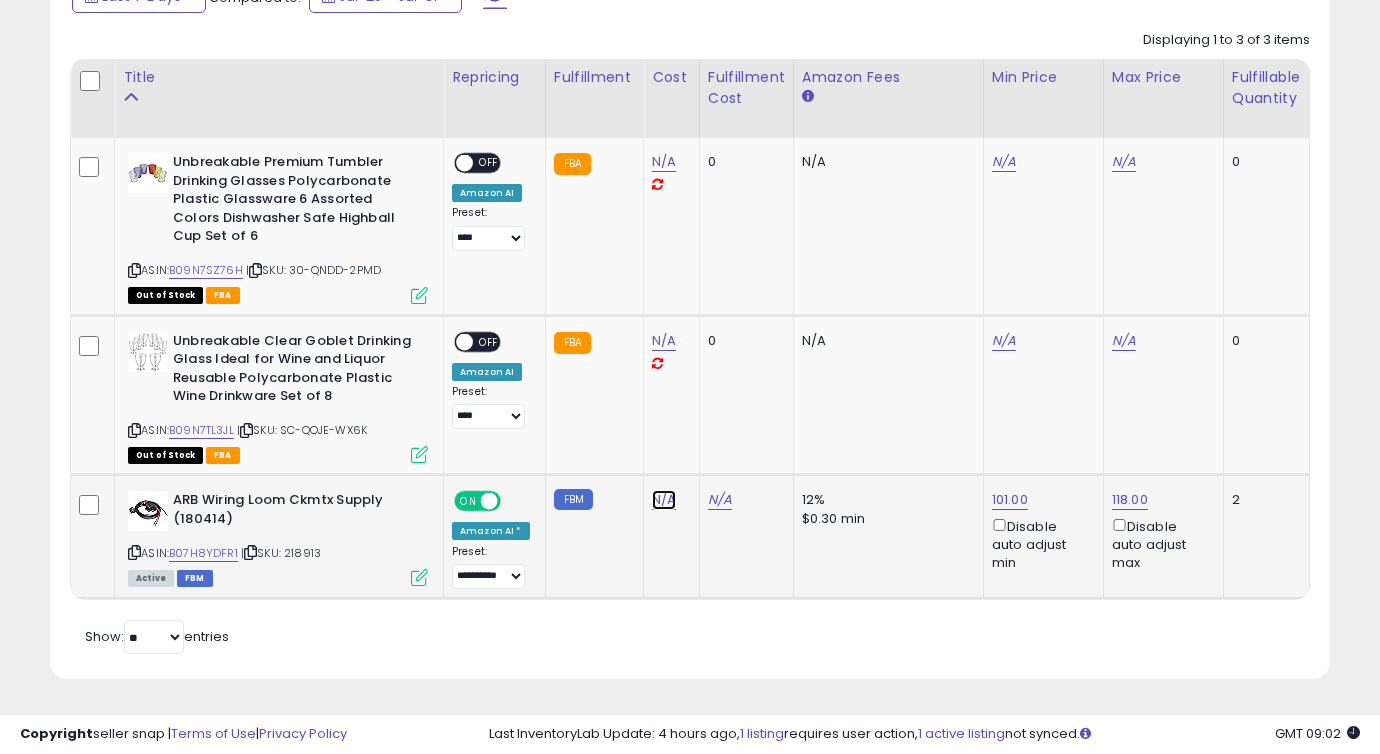 click on "N/A" at bounding box center [664, 162] 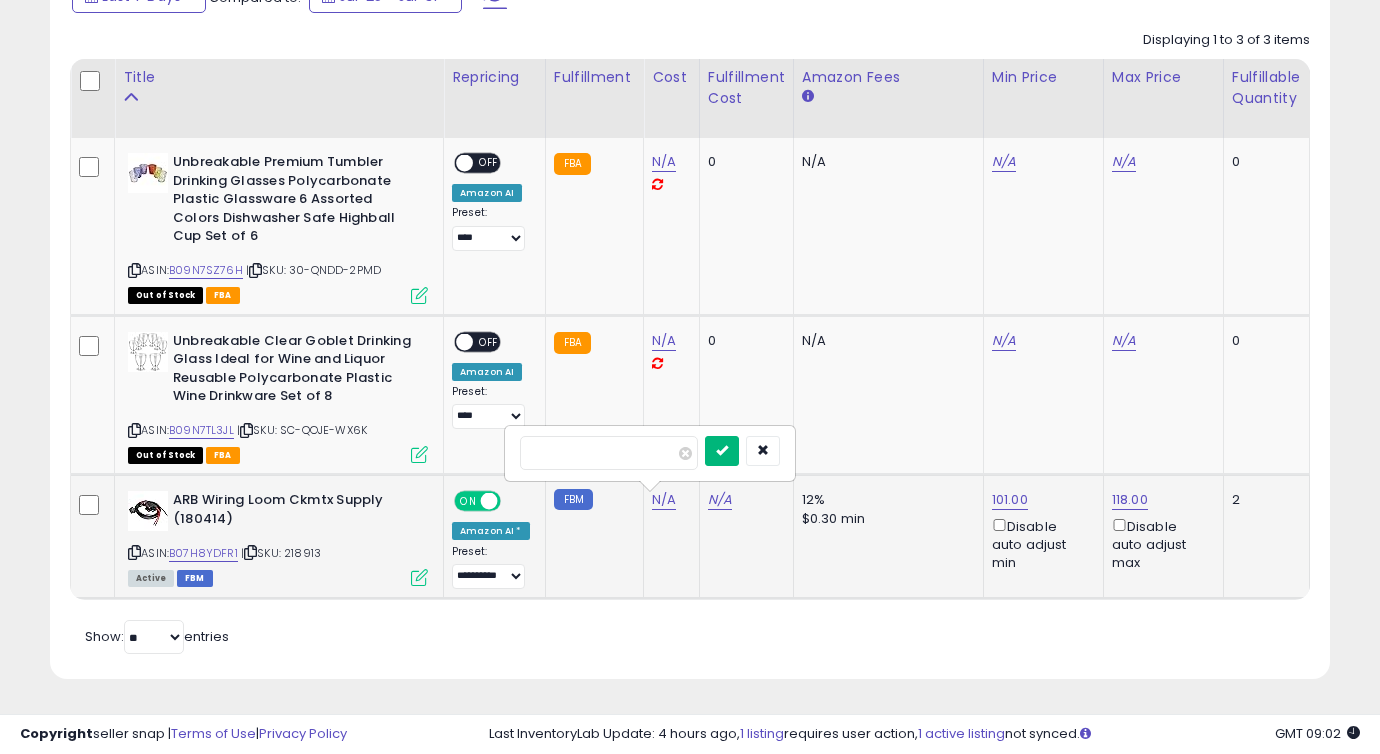 type on "*****" 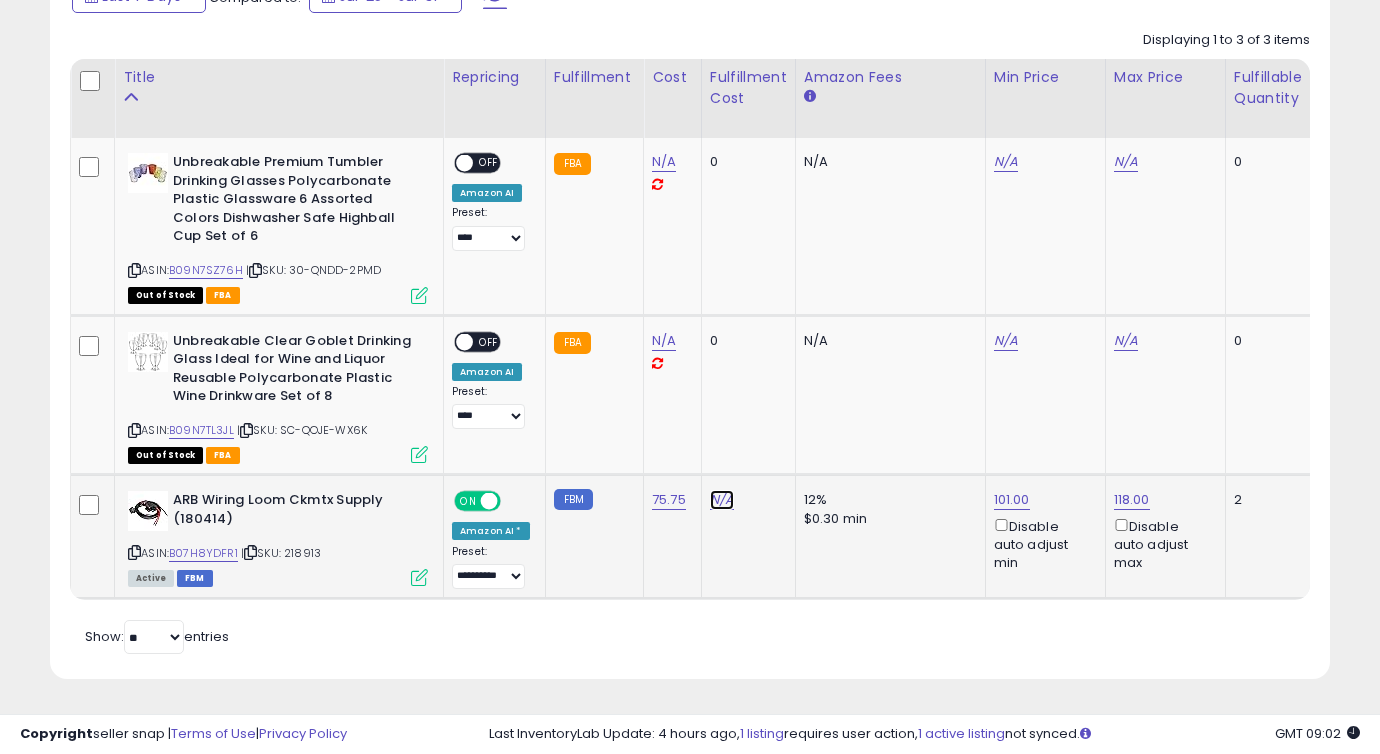 click on "N/A" at bounding box center (722, 500) 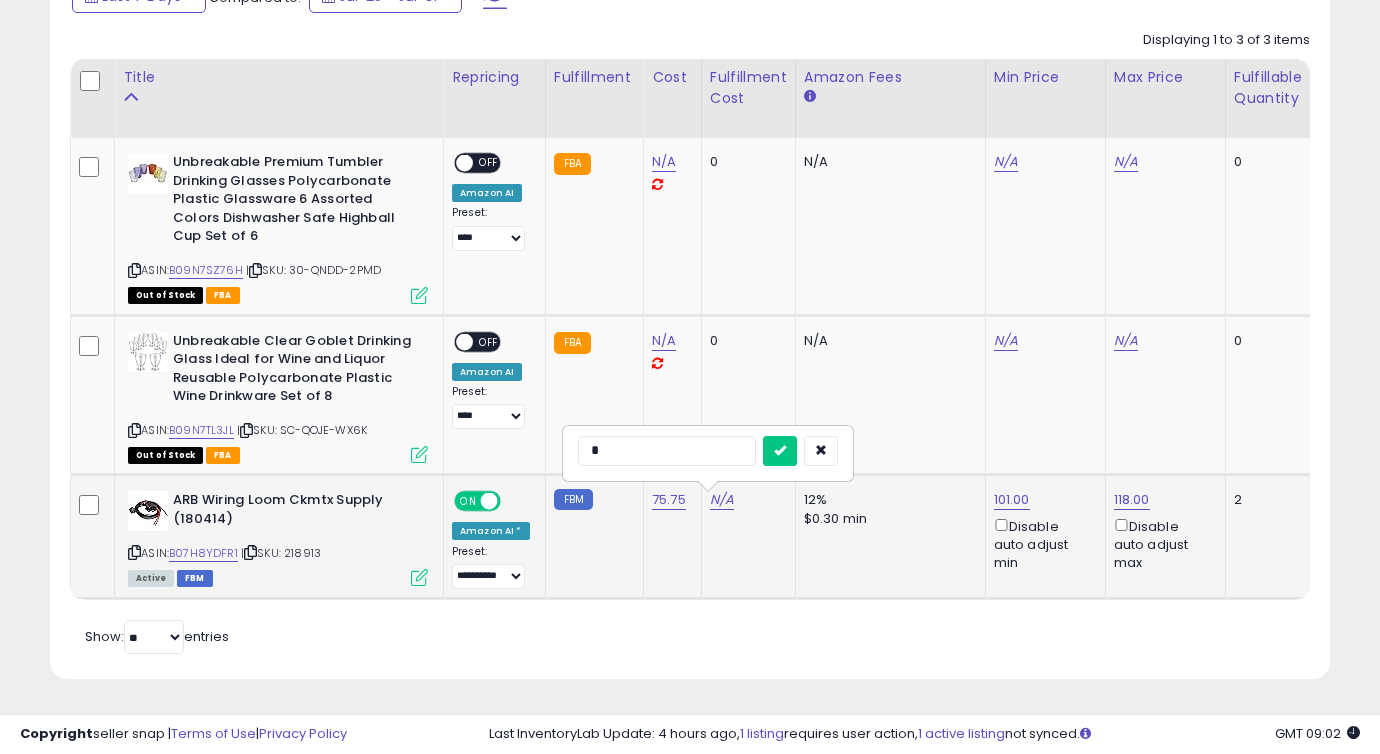 type on "**" 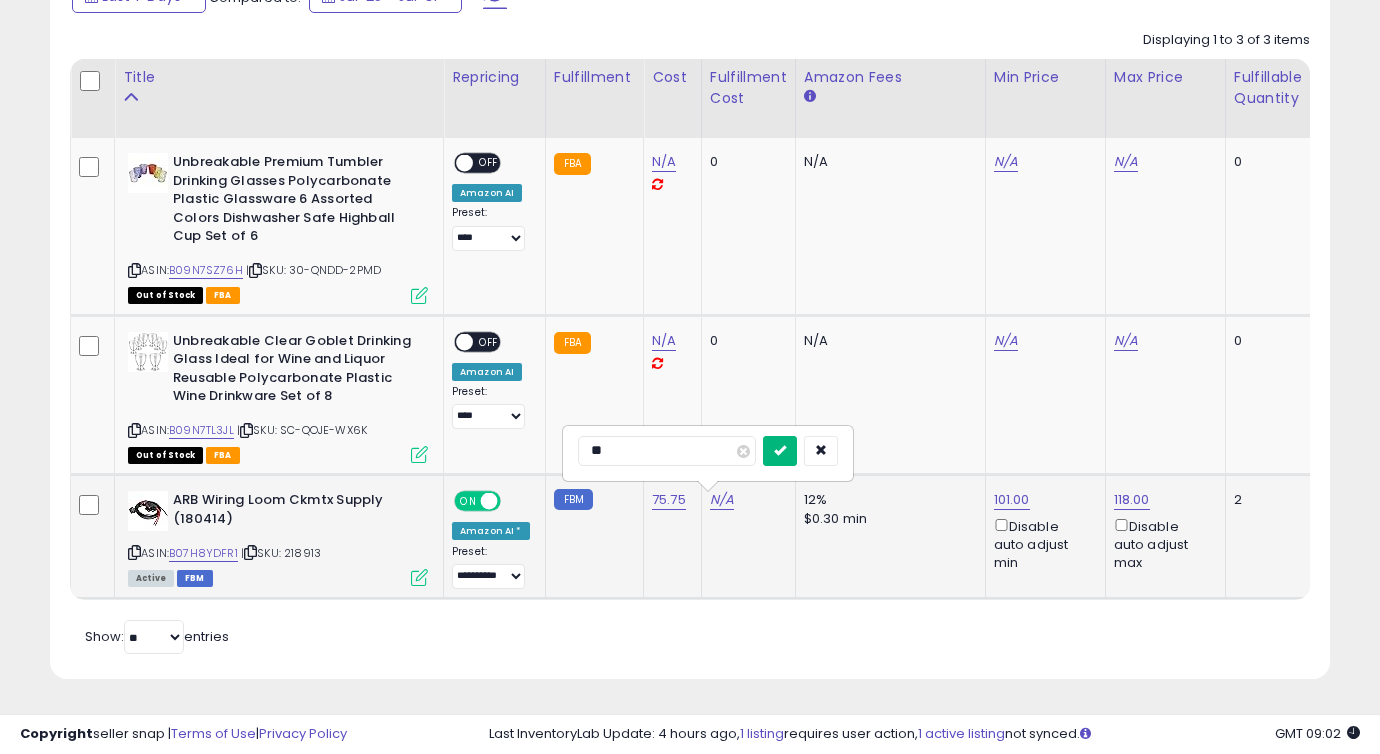click at bounding box center [780, 451] 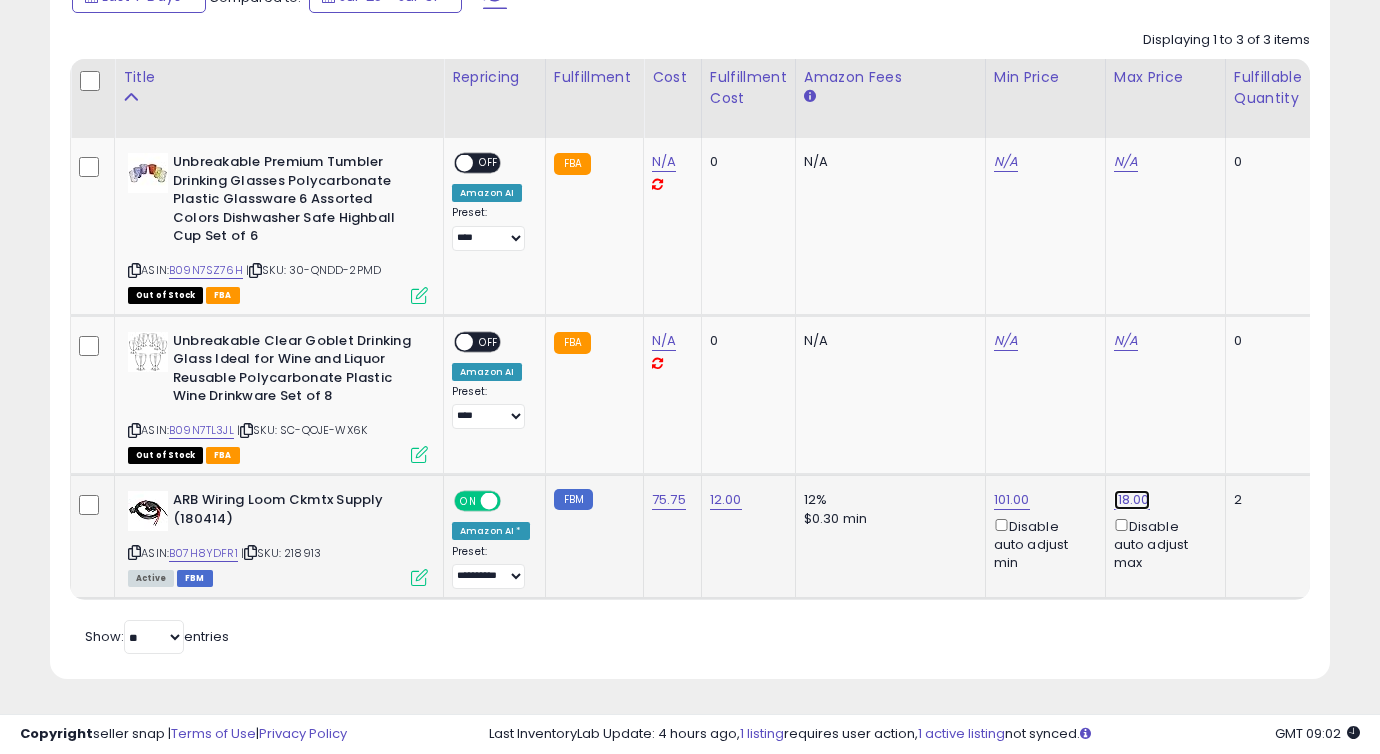 click on "118.00" at bounding box center [1126, 162] 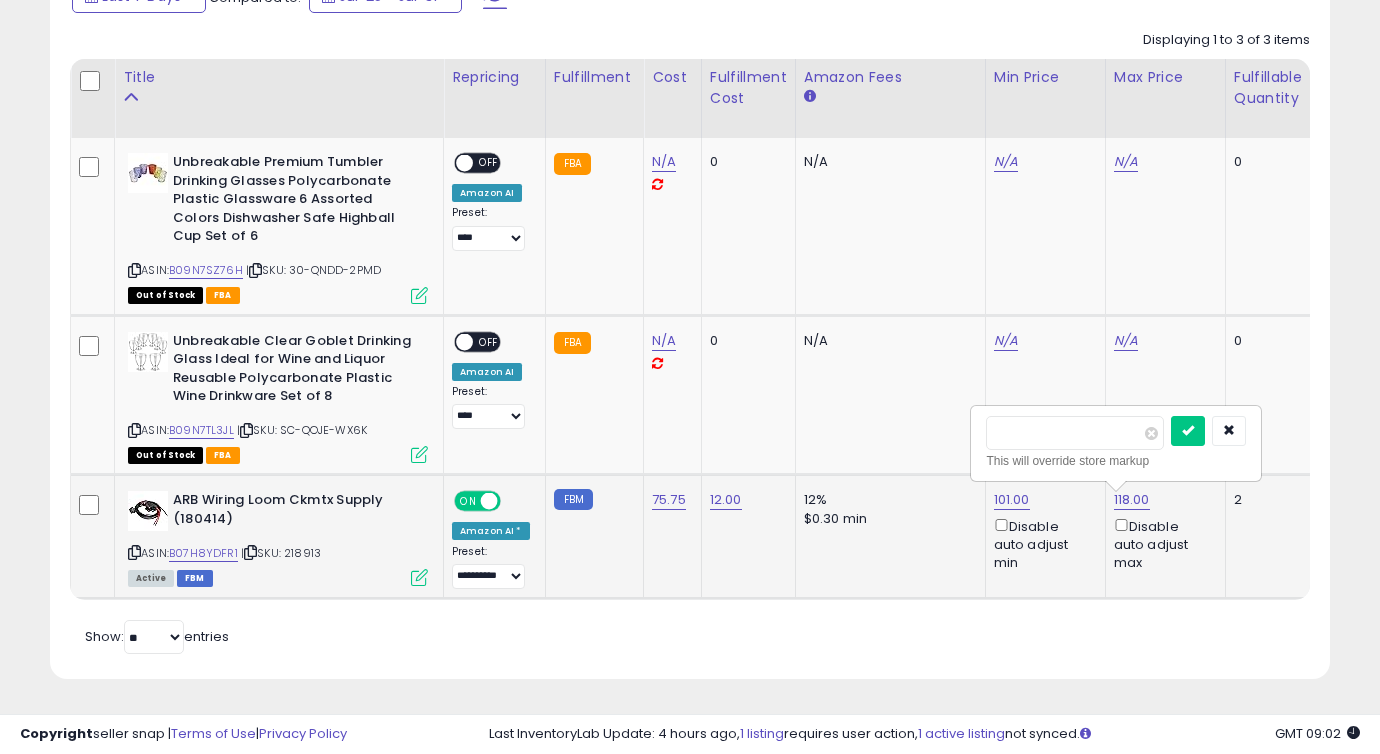 click on "******" at bounding box center [1075, 433] 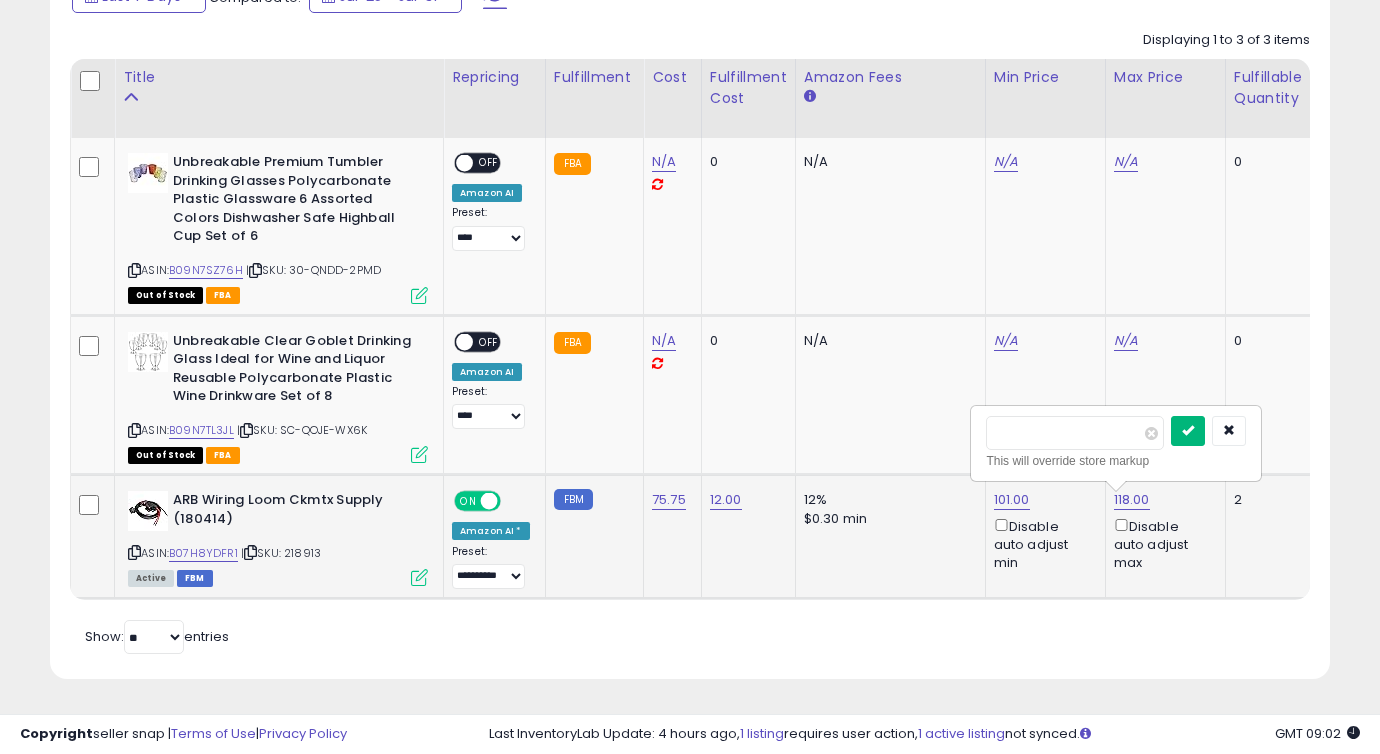 type on "******" 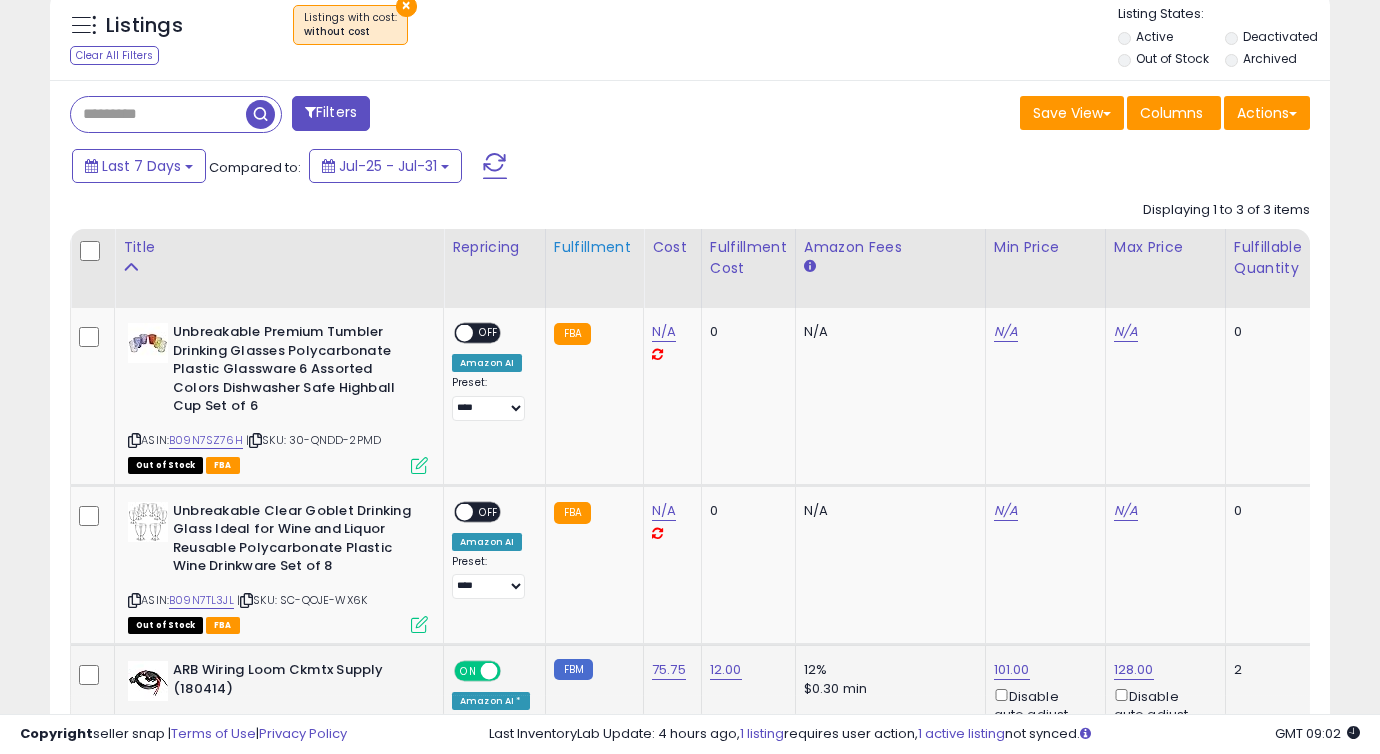 scroll, scrollTop: 552, scrollLeft: 0, axis: vertical 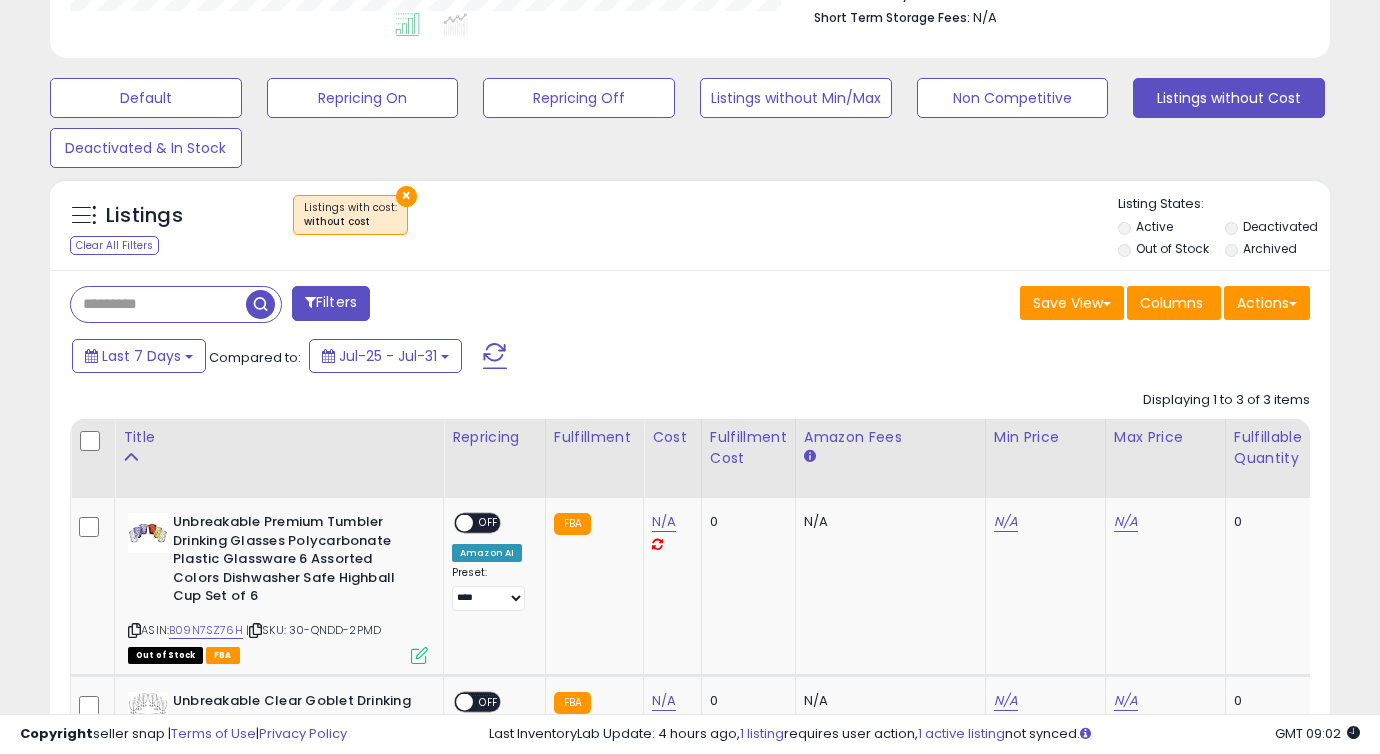 click on "×" at bounding box center [406, 196] 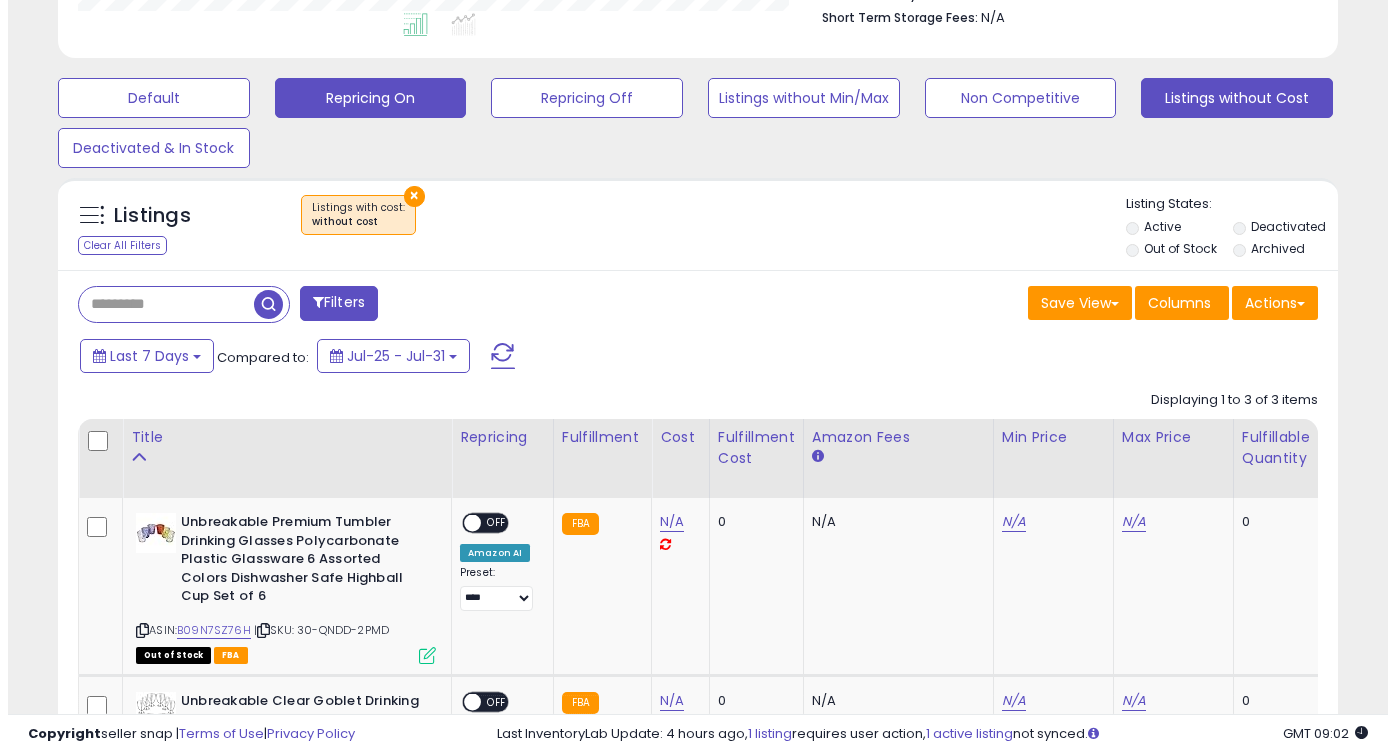scroll, scrollTop: 466, scrollLeft: 0, axis: vertical 